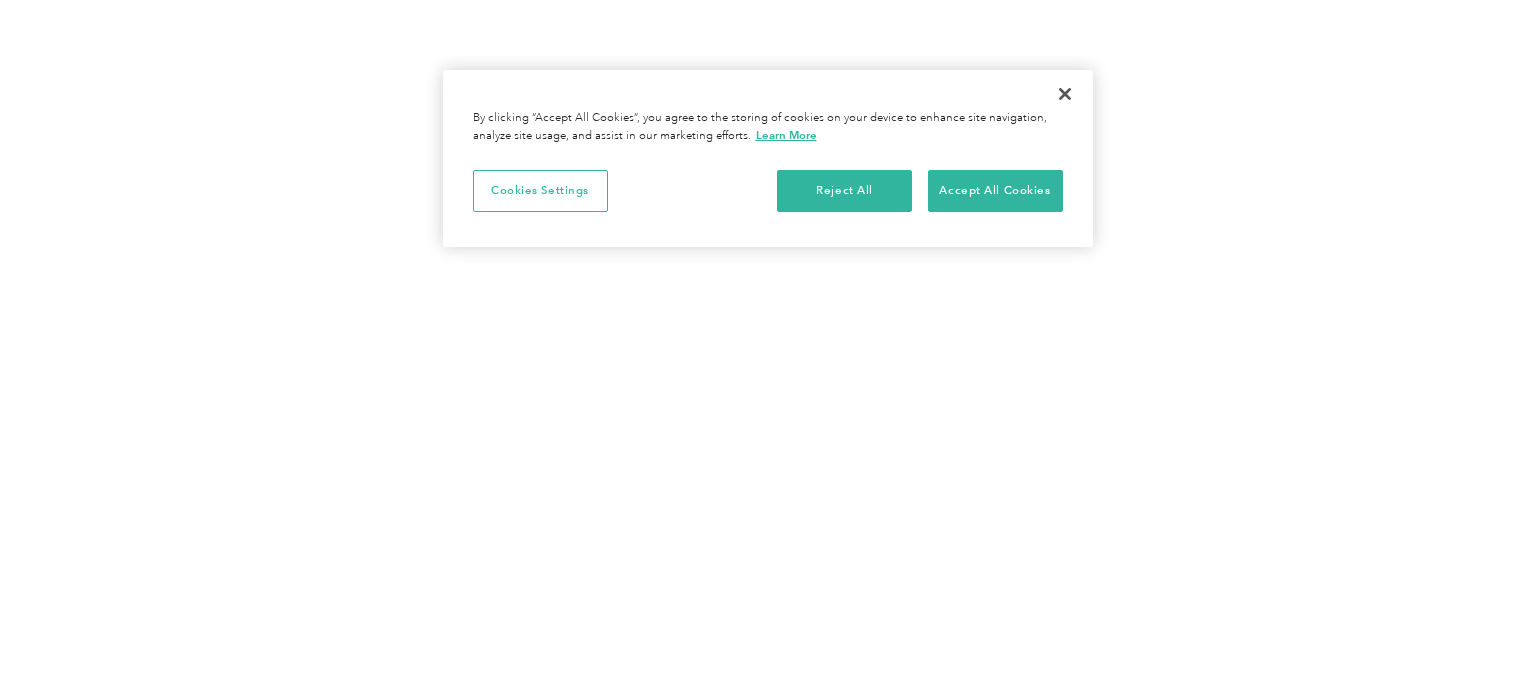 scroll, scrollTop: 0, scrollLeft: 0, axis: both 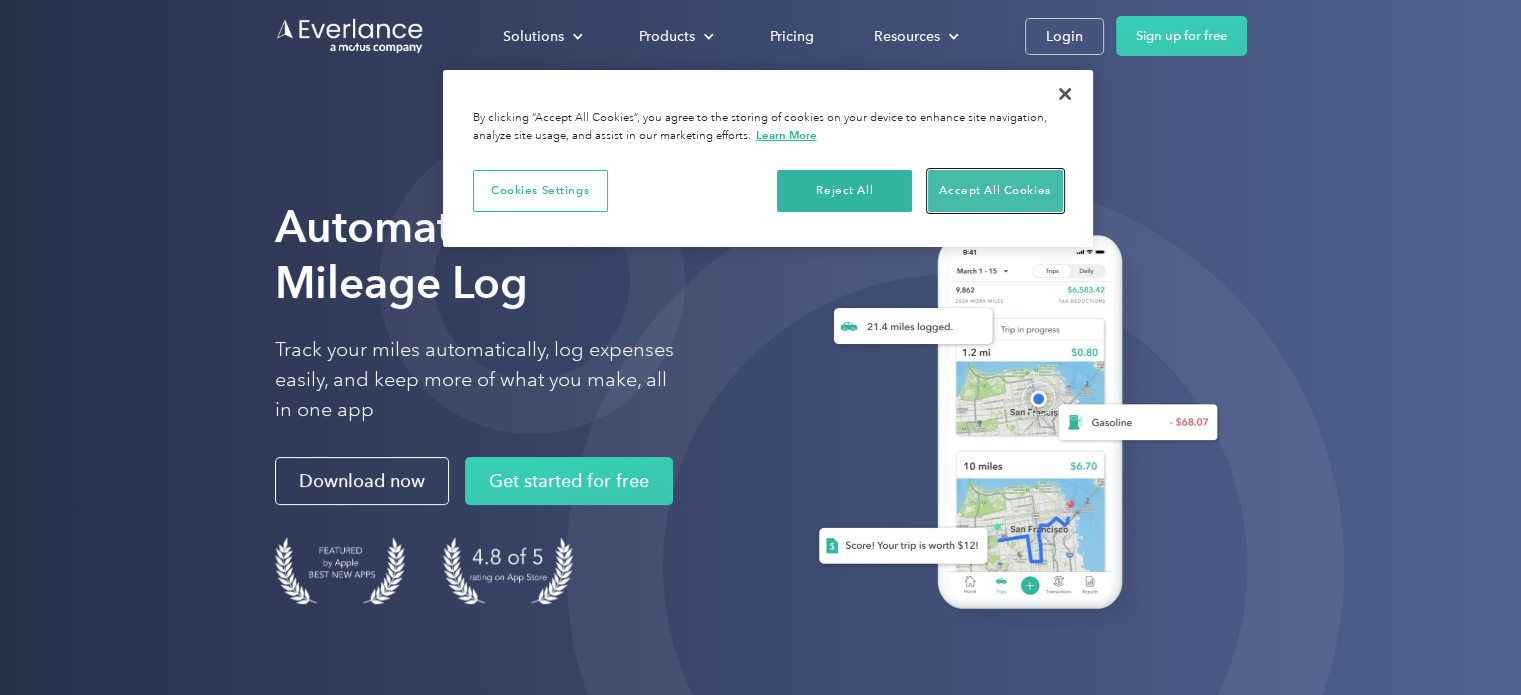 click on "Accept All Cookies" at bounding box center [995, 191] 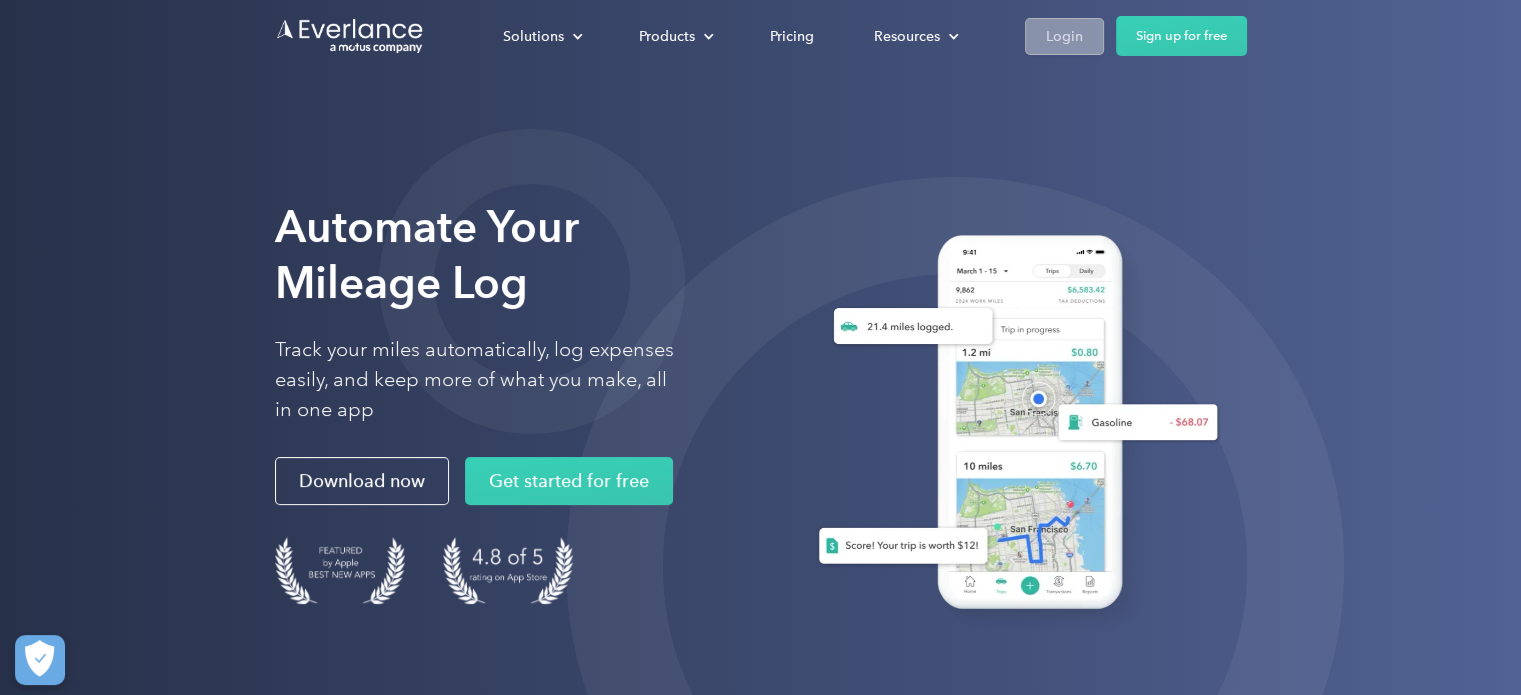 click on "Login" at bounding box center (1064, 36) 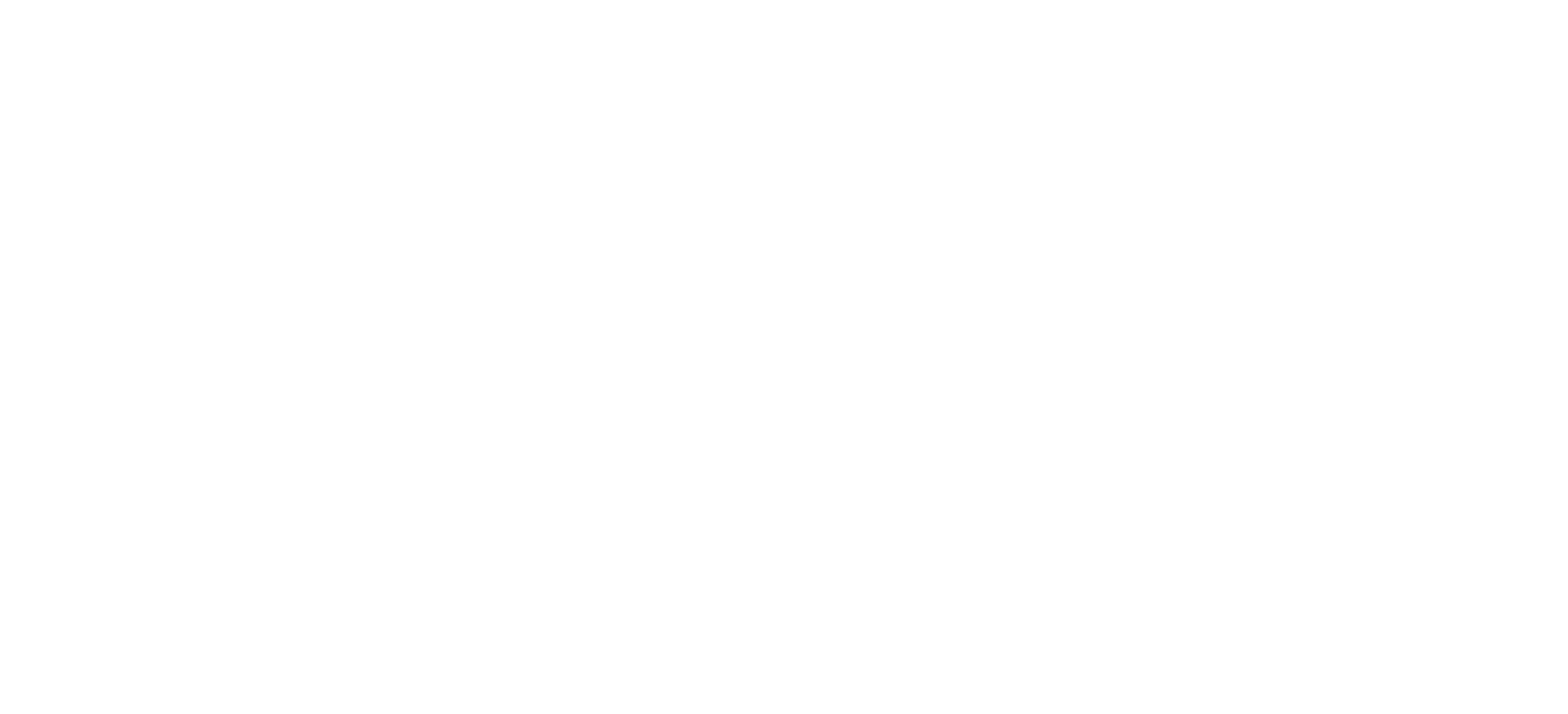 scroll, scrollTop: 0, scrollLeft: 0, axis: both 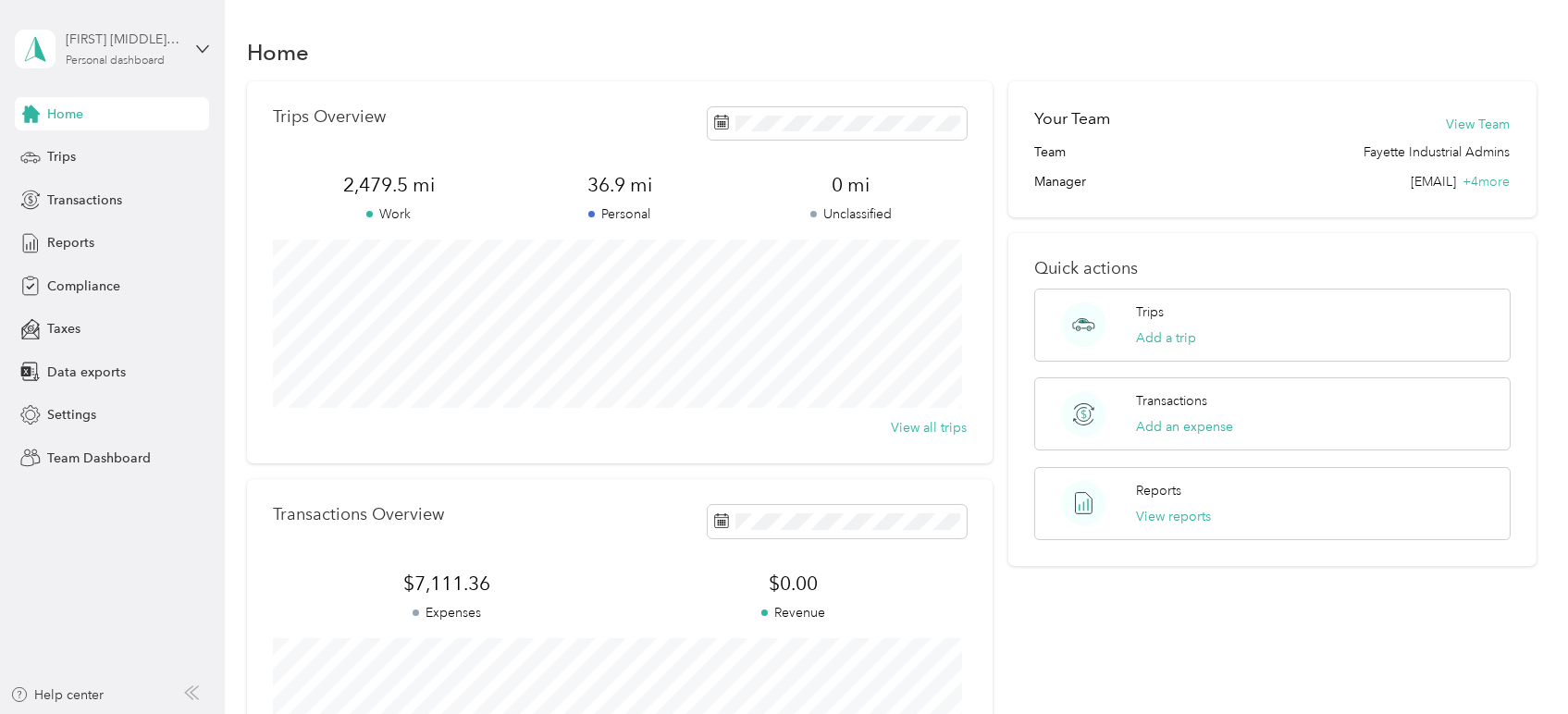 click on "[FIRST] [MIDDLE] [LAST]" at bounding box center [123, 39] 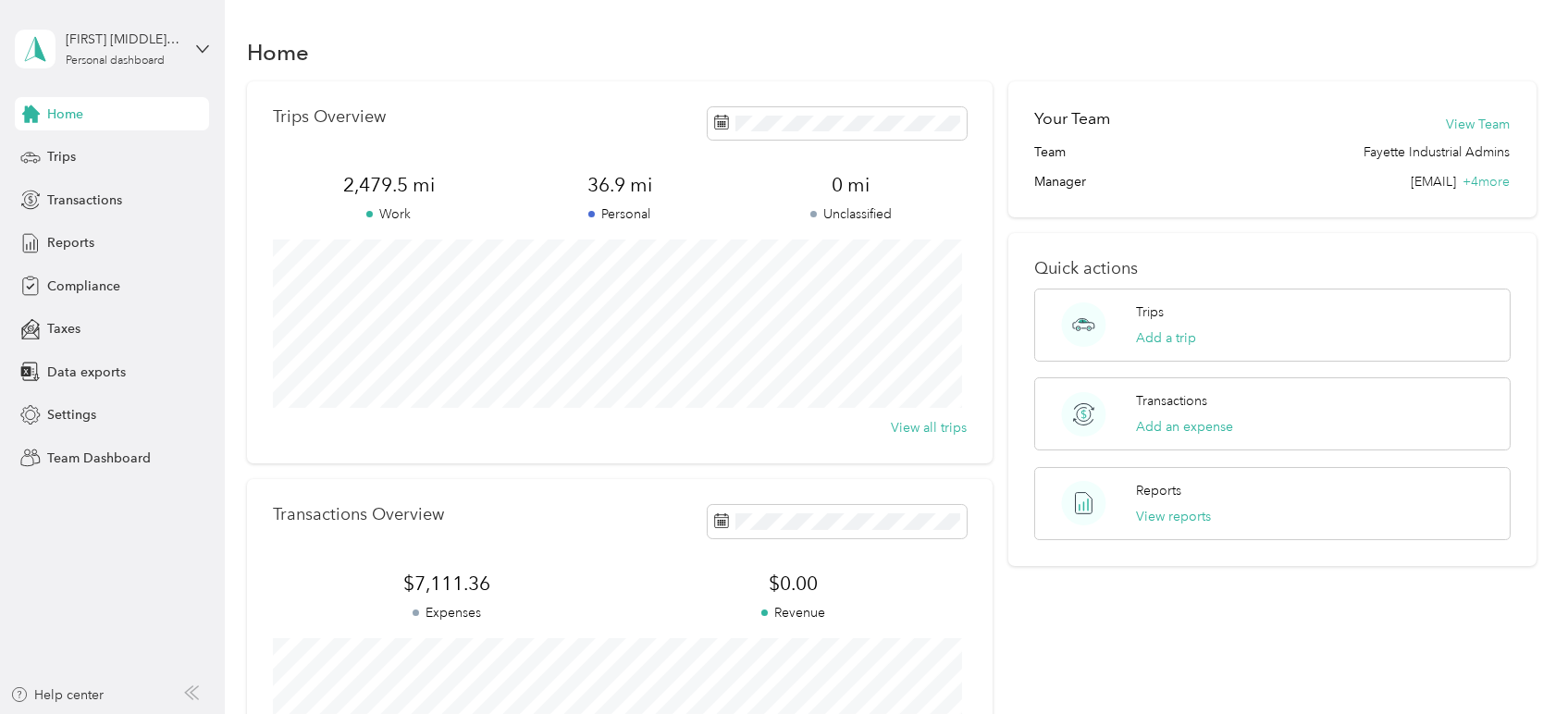 click on "Team dashboard" at bounding box center (155, 152) 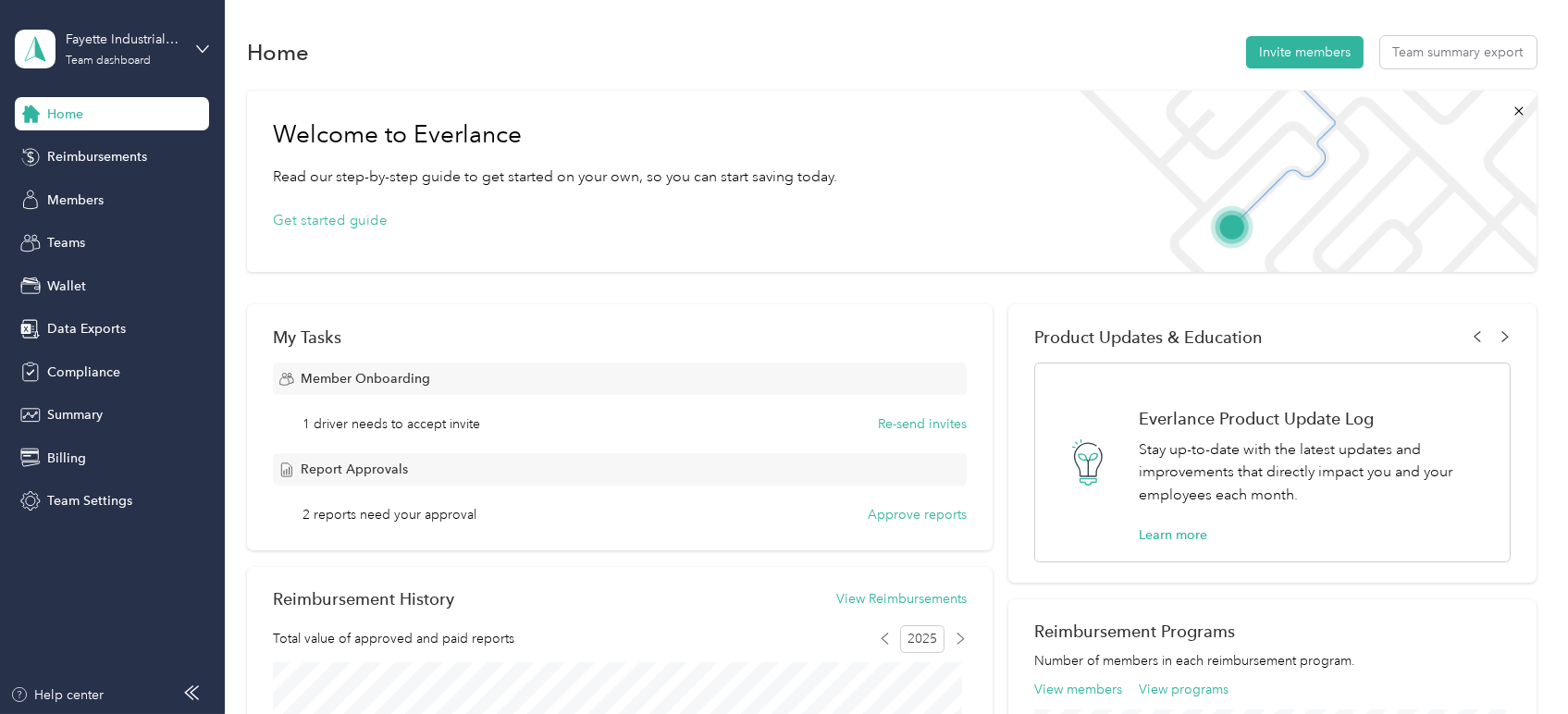 click on "1 driver needs to accept invite" at bounding box center [391, 424] 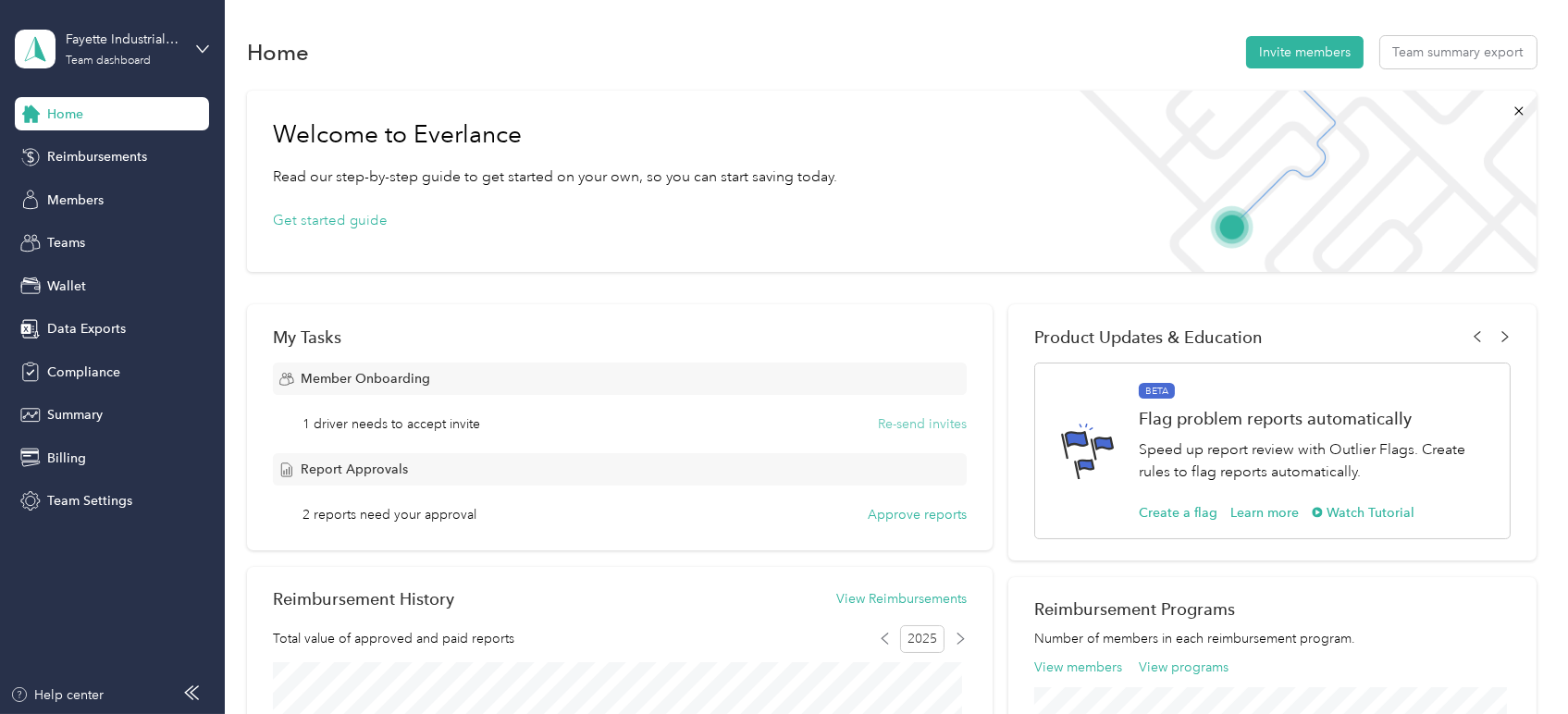 click on "Re-send invites" at bounding box center [922, 424] 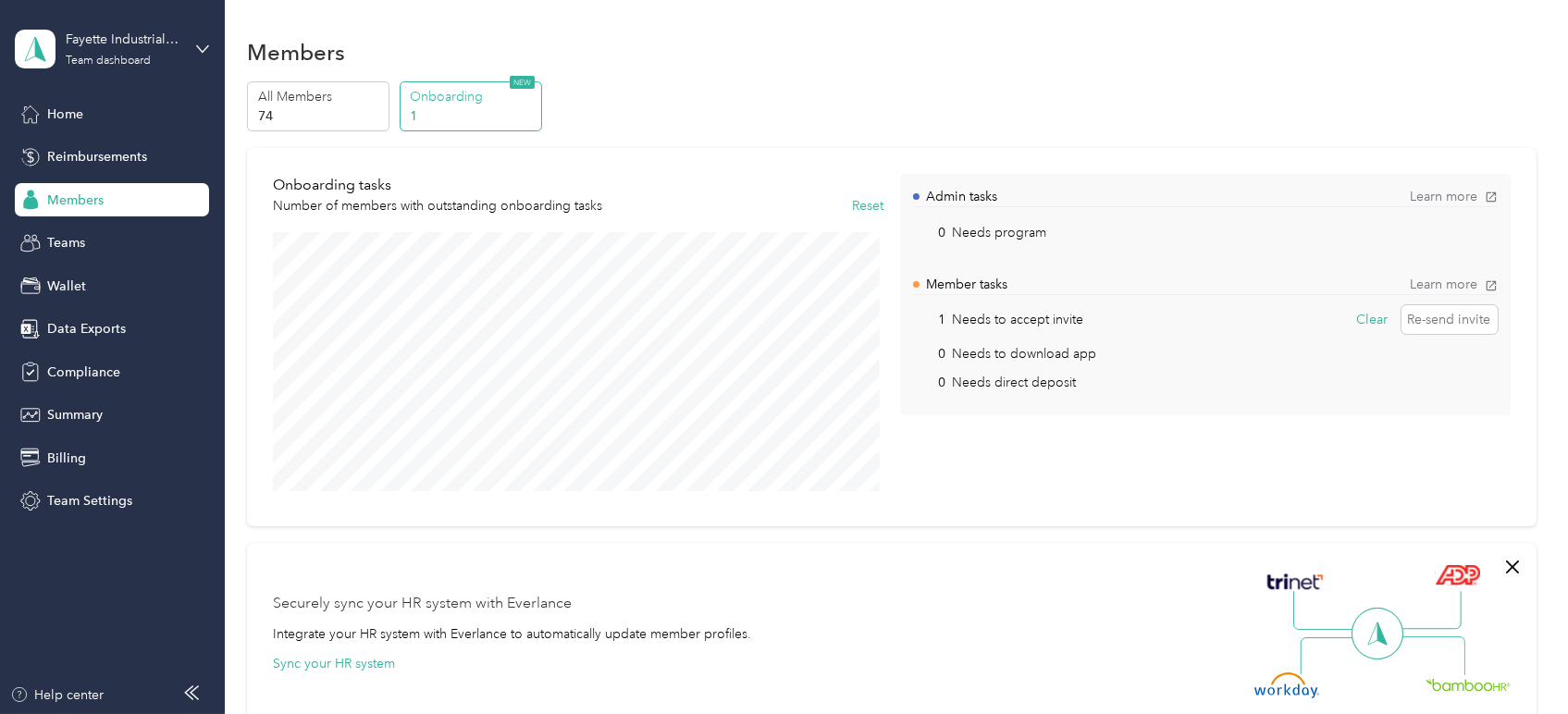 click on "1" at bounding box center [473, 116] 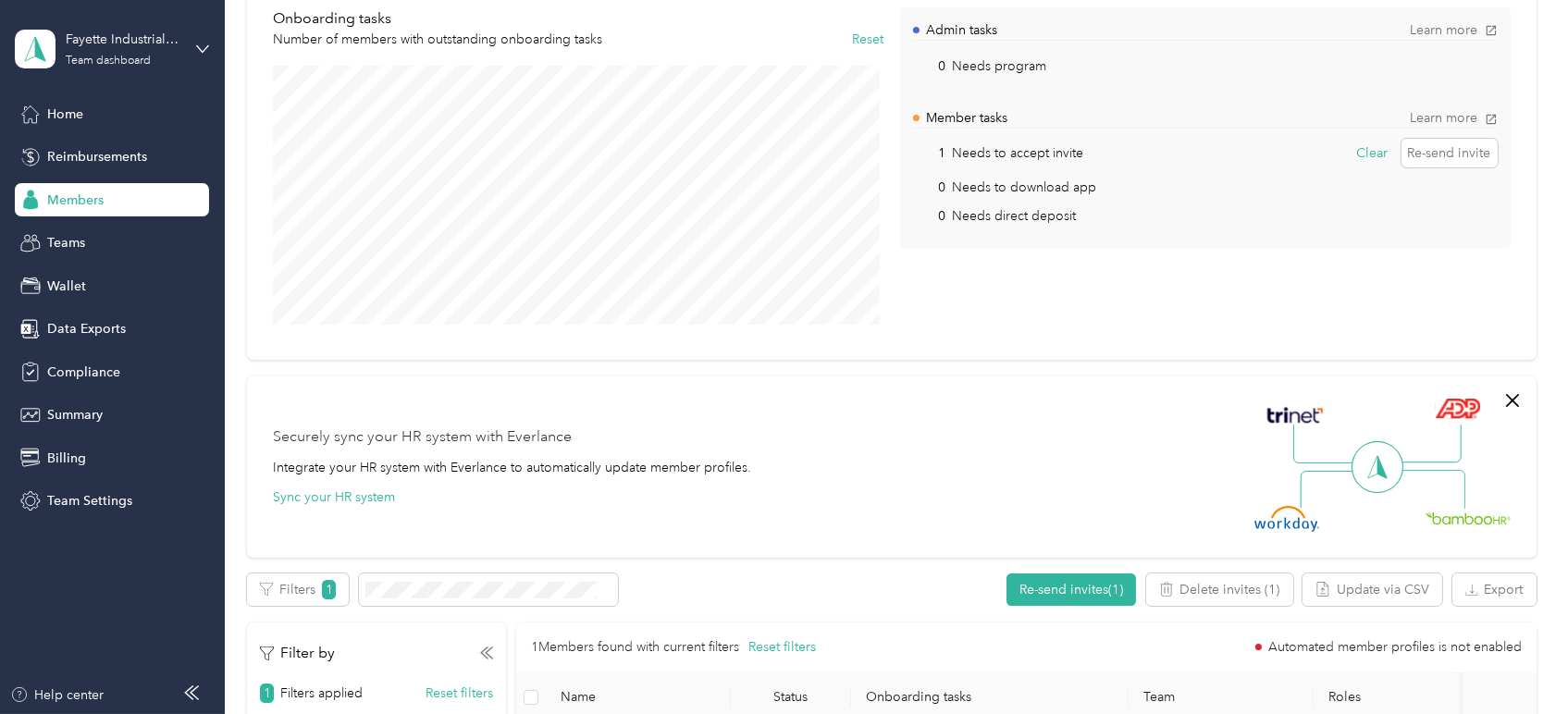 scroll, scrollTop: 0, scrollLeft: 0, axis: both 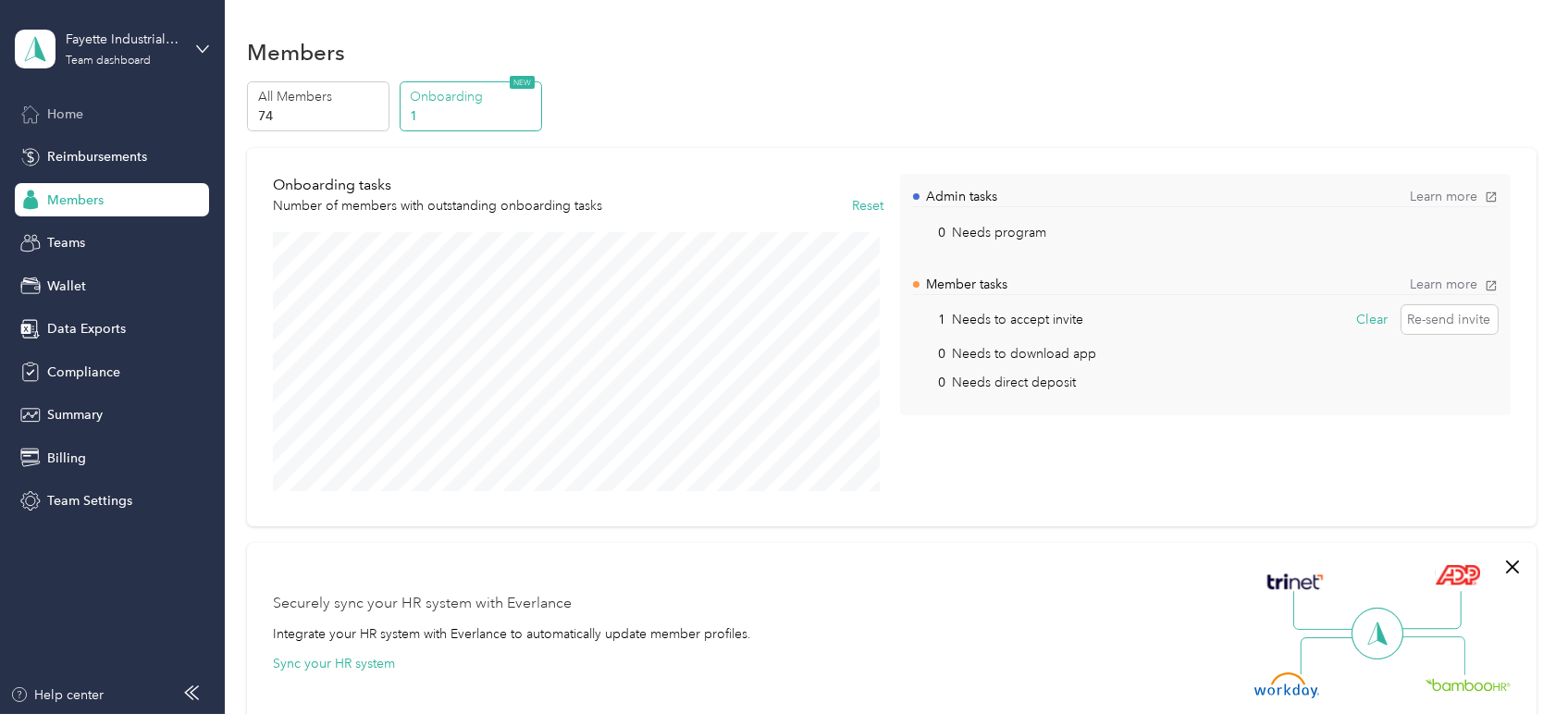 click on "Home" at bounding box center [112, 114] 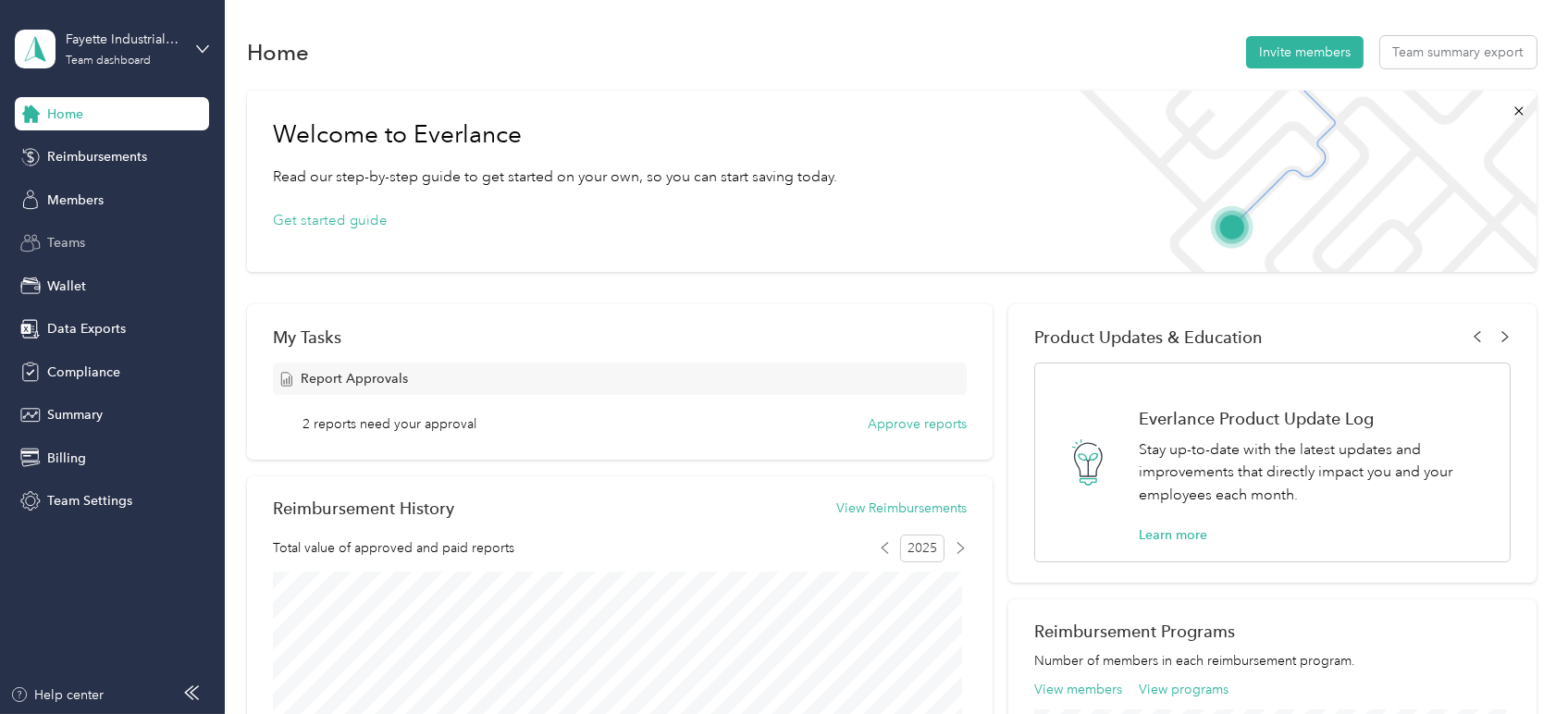 click on "Teams" at bounding box center [112, 243] 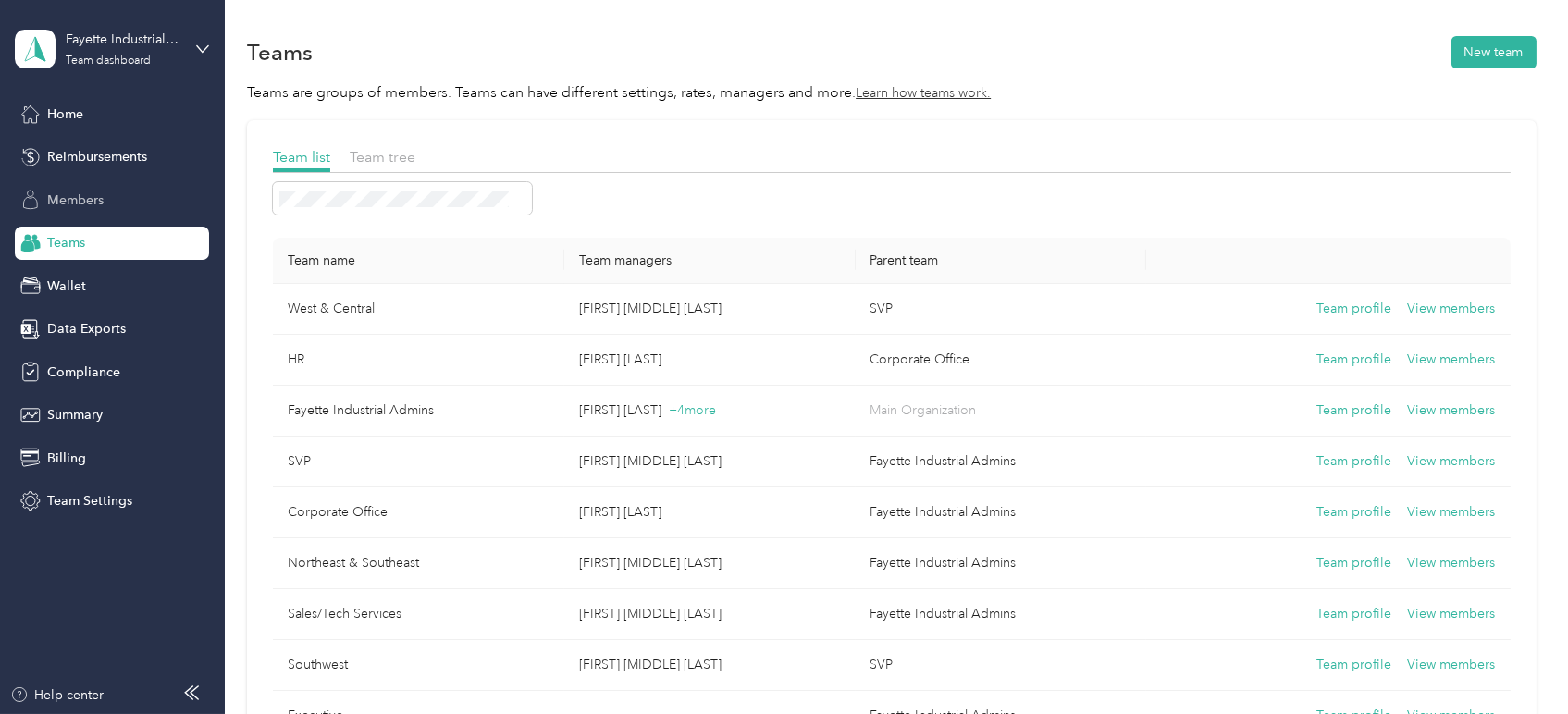 click on "Members" at bounding box center (112, 200) 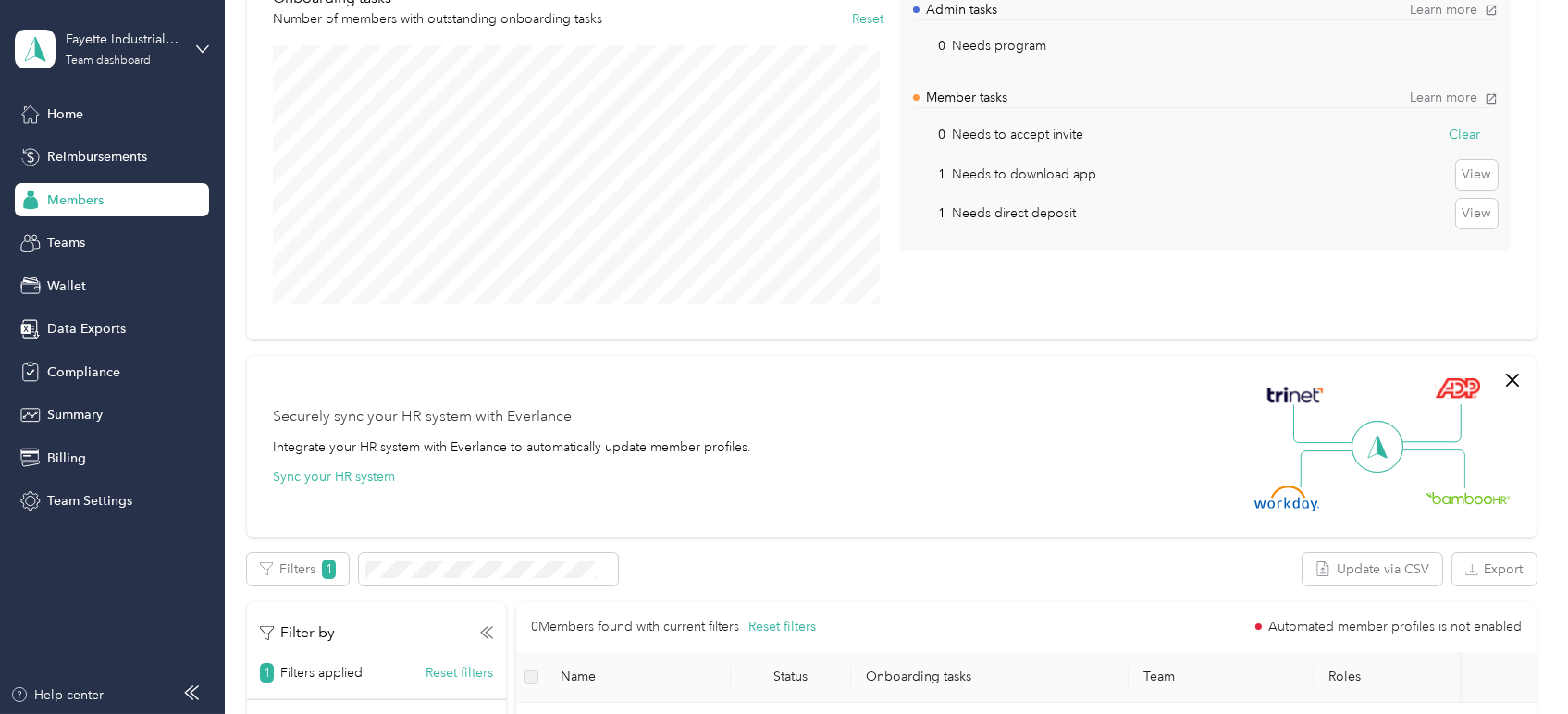 scroll, scrollTop: 308, scrollLeft: 0, axis: vertical 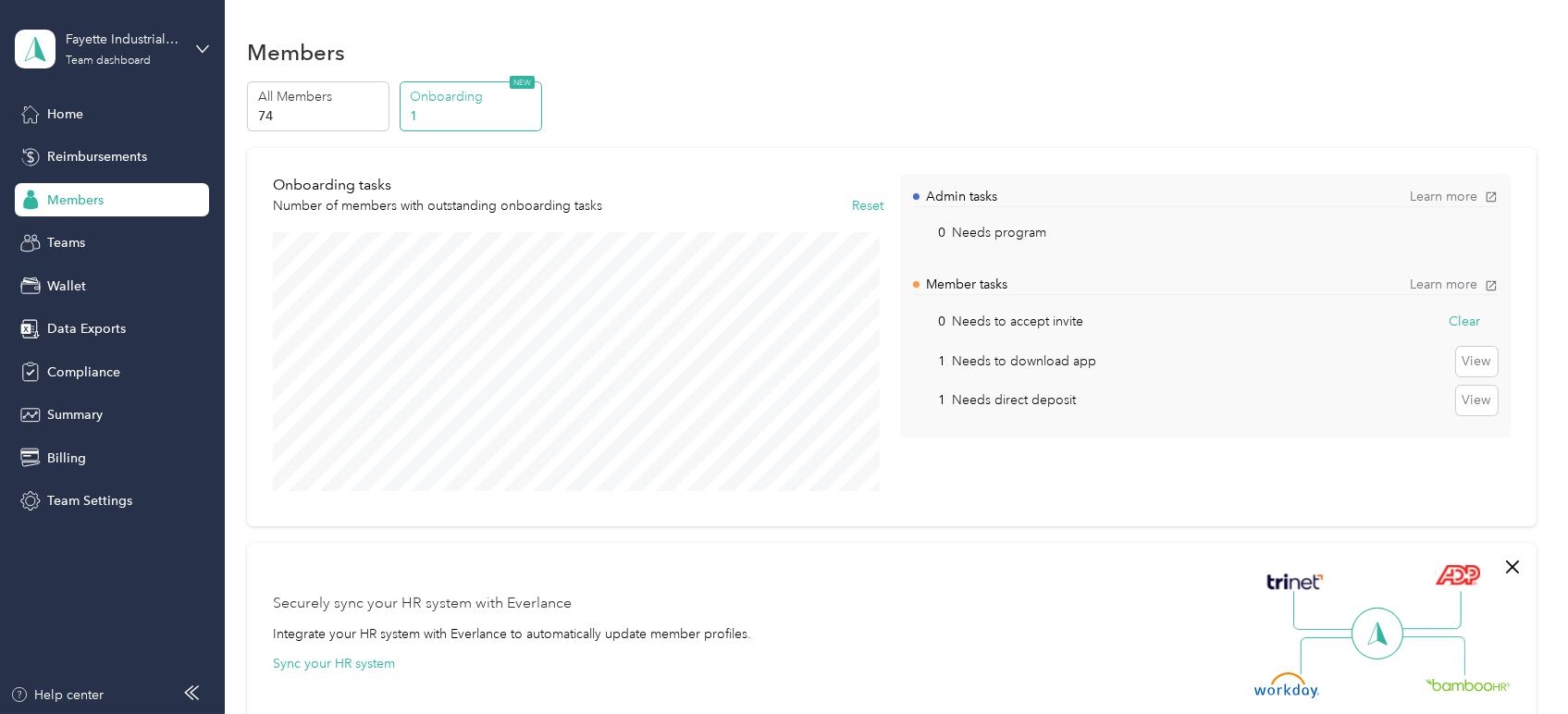 click on "Members" at bounding box center (75, 200) 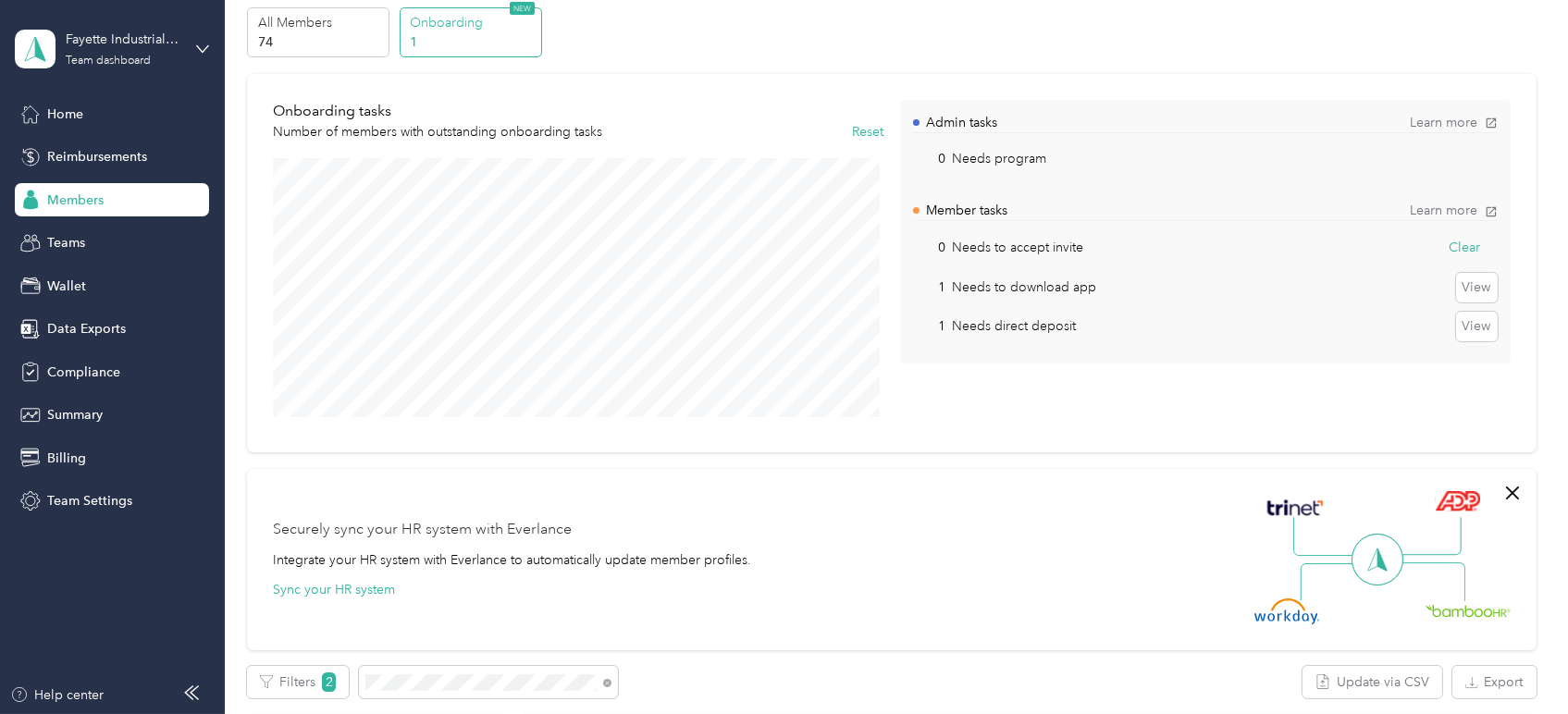 scroll, scrollTop: 308, scrollLeft: 0, axis: vertical 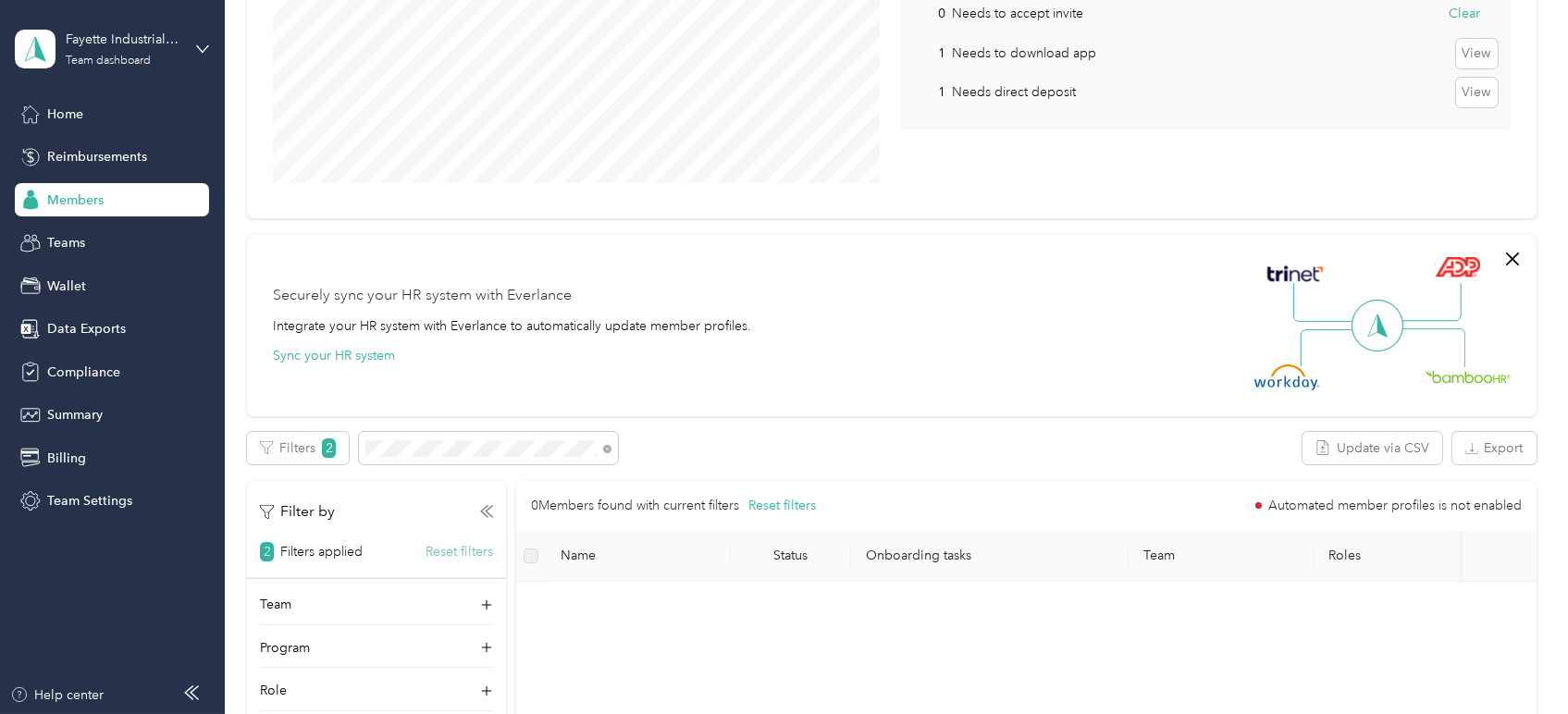 click on "Reset filters" at bounding box center [459, 551] 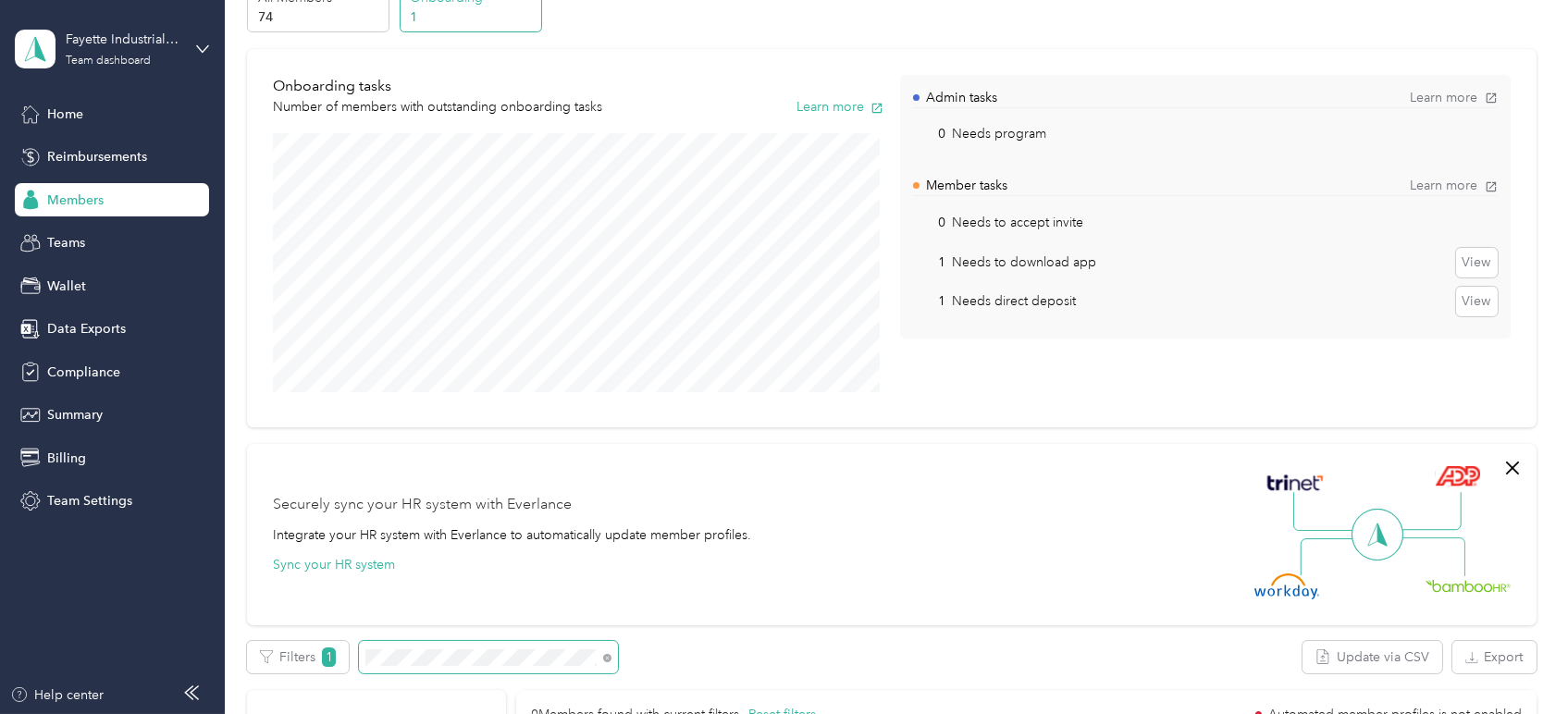 scroll, scrollTop: 0, scrollLeft: 0, axis: both 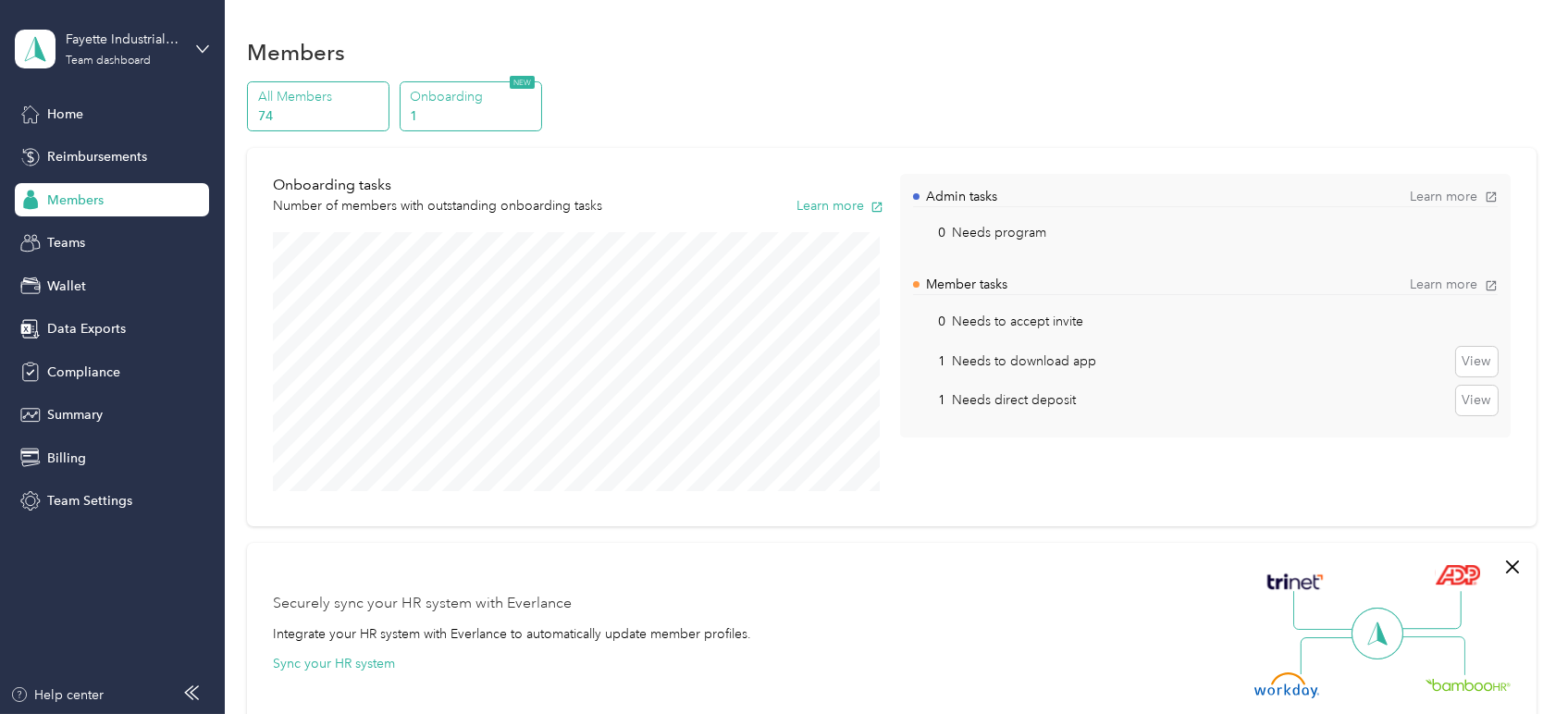 click on "74" at bounding box center [321, 116] 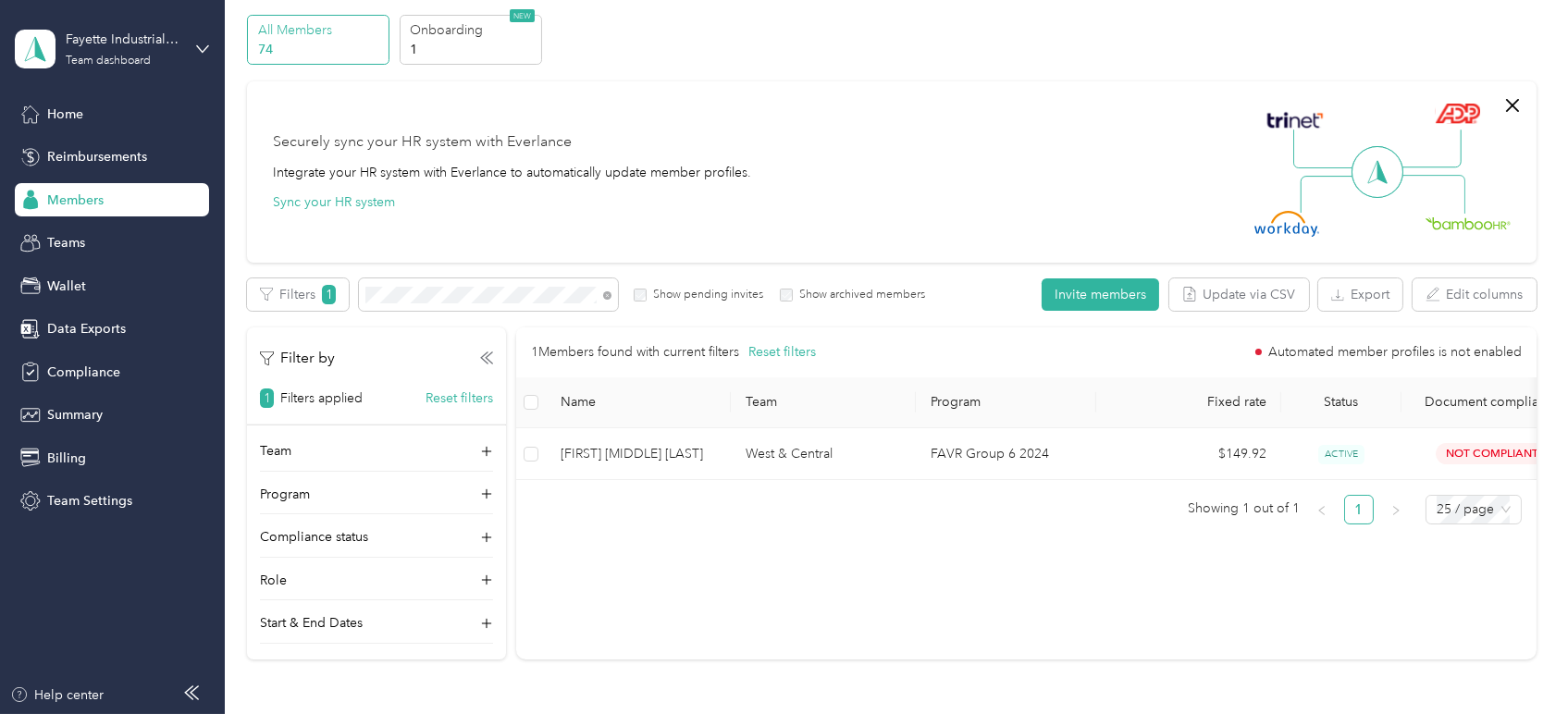 scroll, scrollTop: 103, scrollLeft: 0, axis: vertical 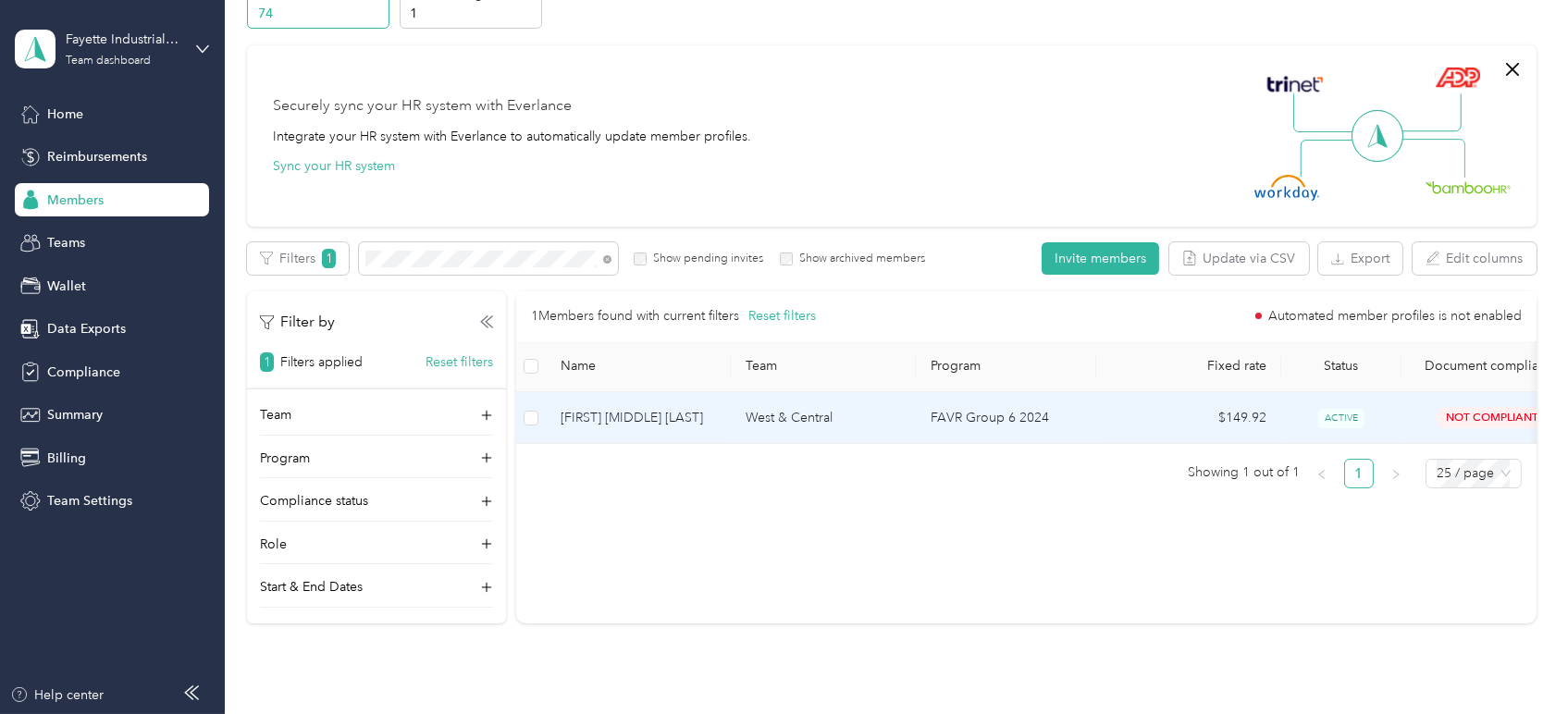 click on "[FIRST] [MIDDLE] [LAST]" at bounding box center [638, 418] 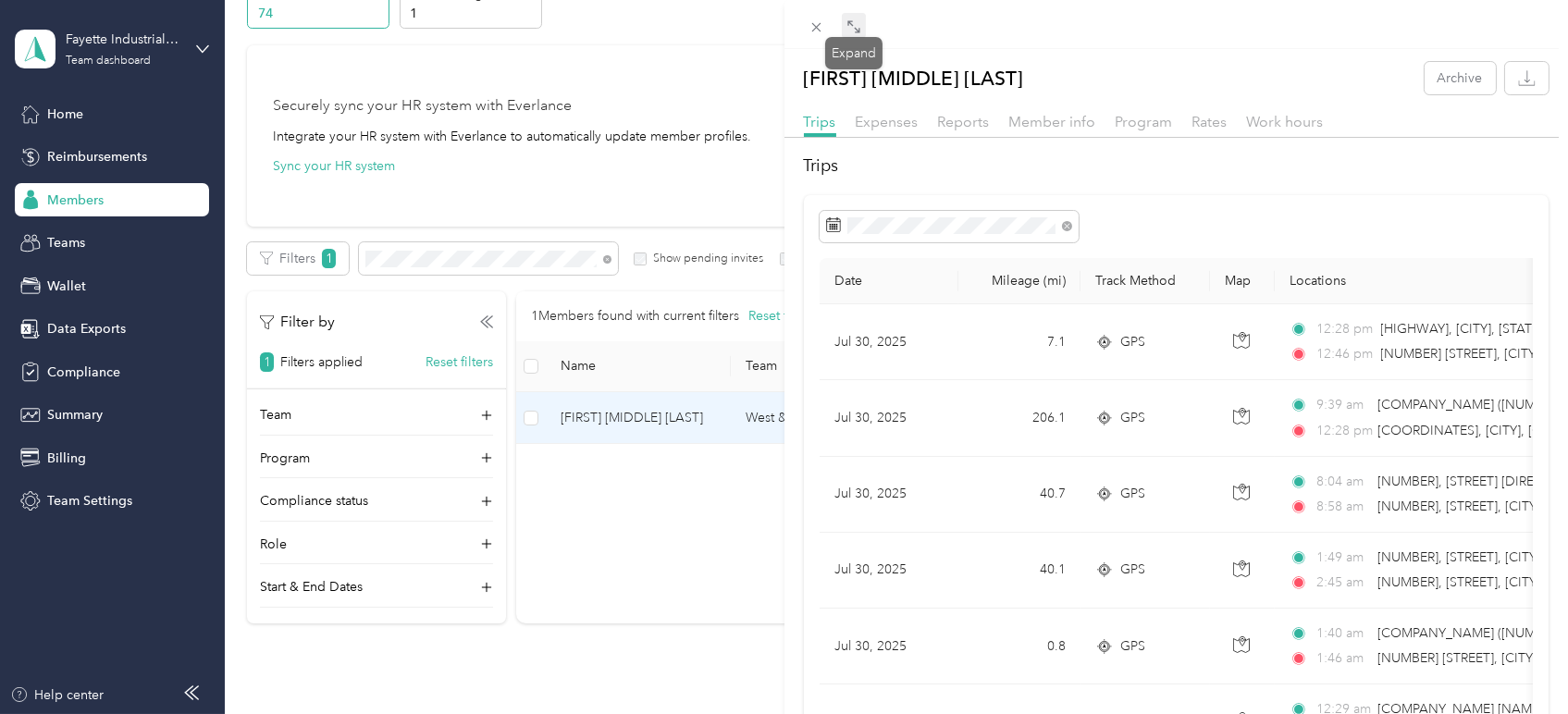 click 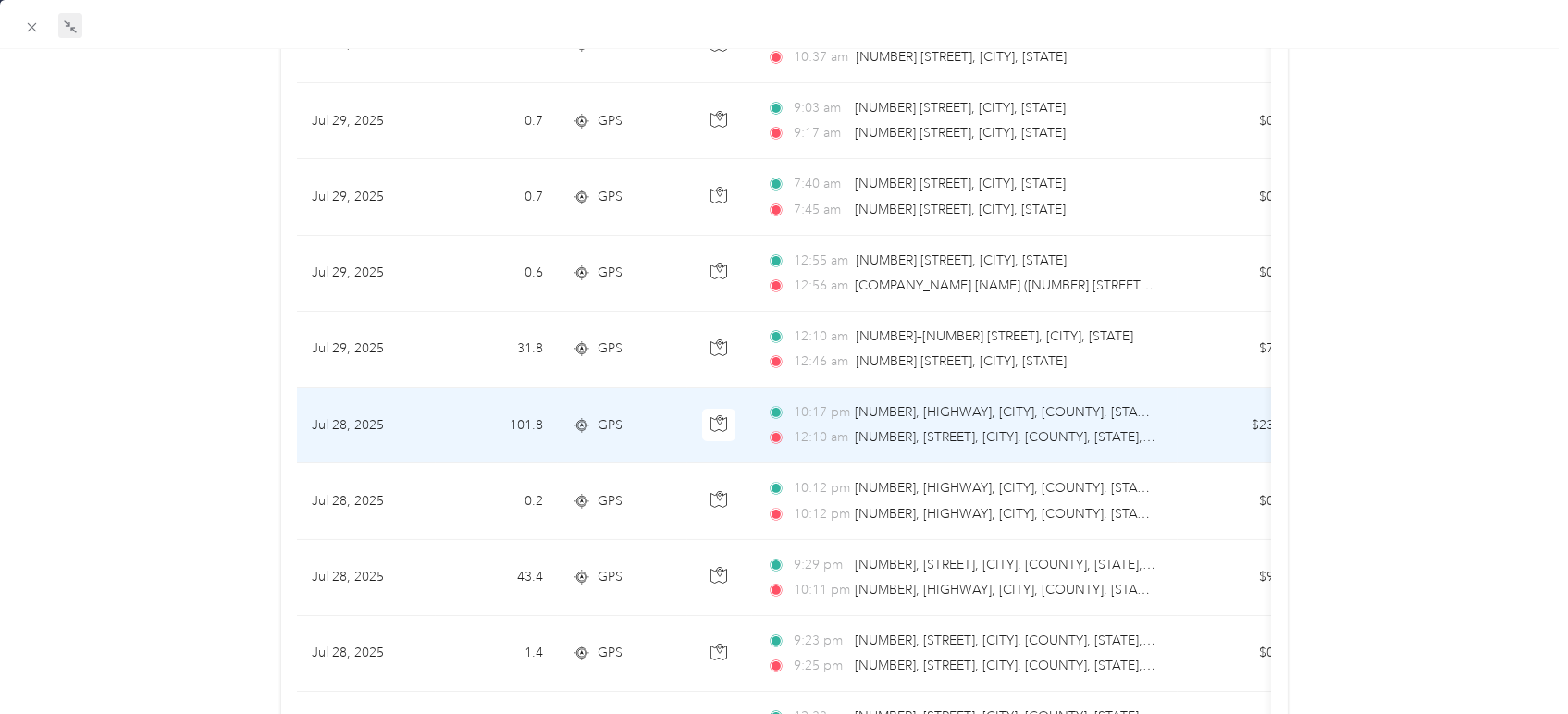 scroll, scrollTop: 1656, scrollLeft: 0, axis: vertical 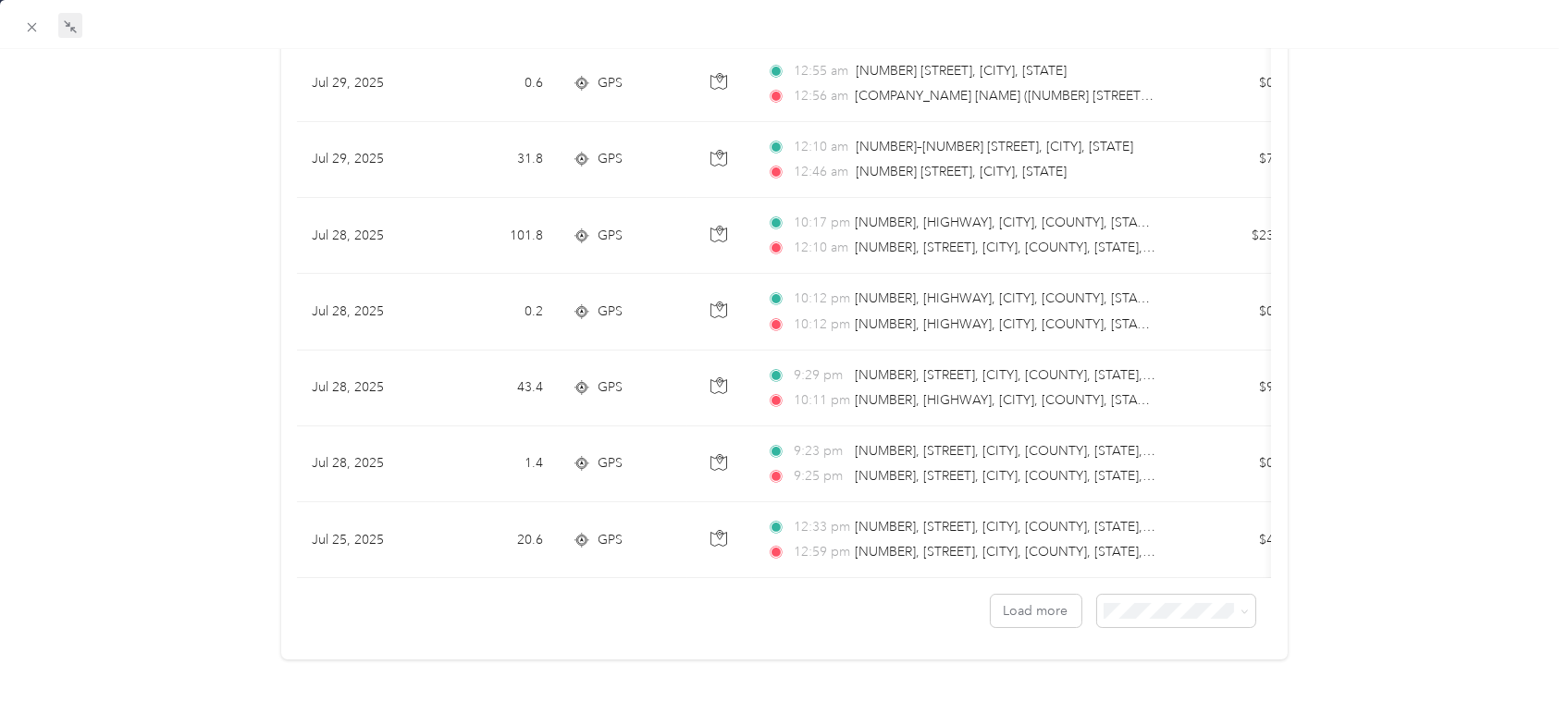click on "100 per load" at bounding box center [1163, 695] 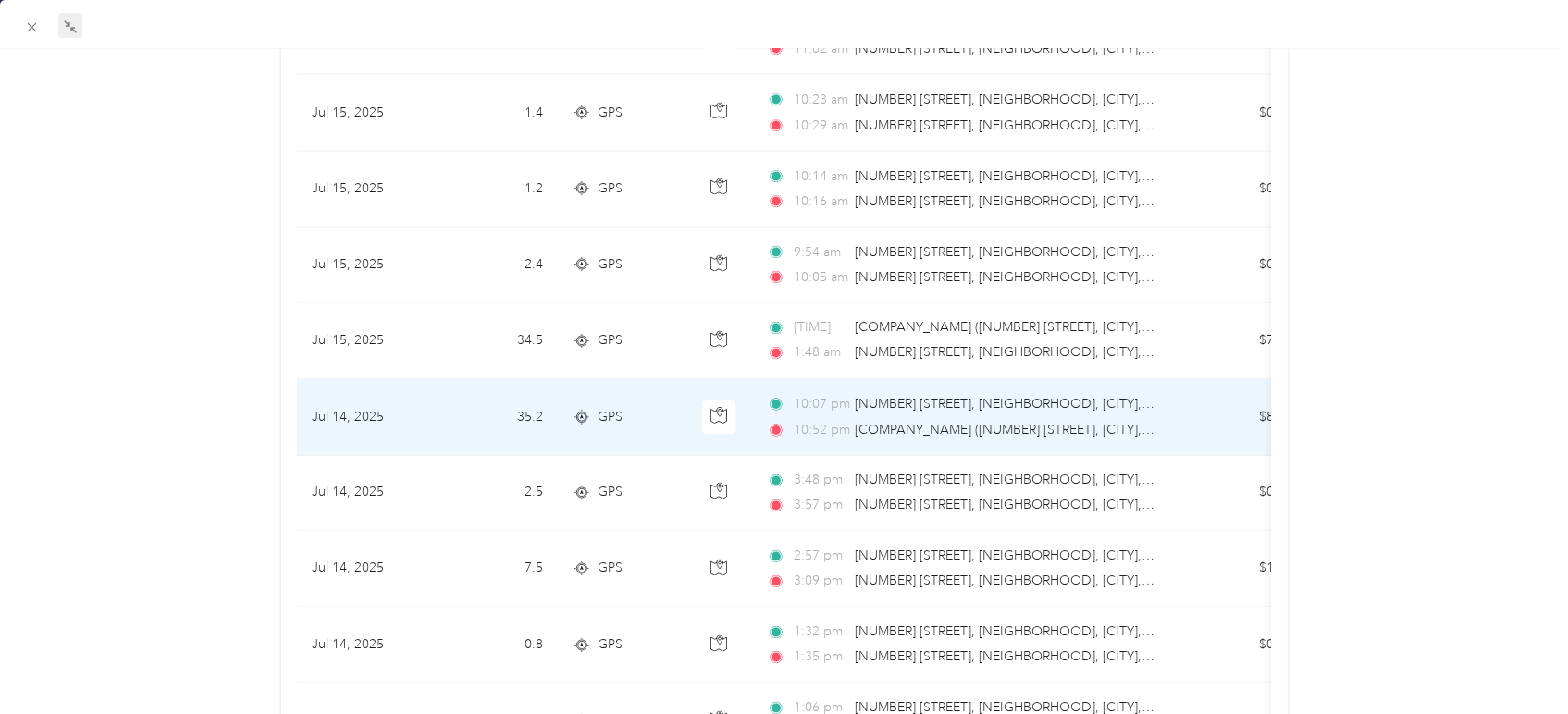 scroll, scrollTop: 7353, scrollLeft: 0, axis: vertical 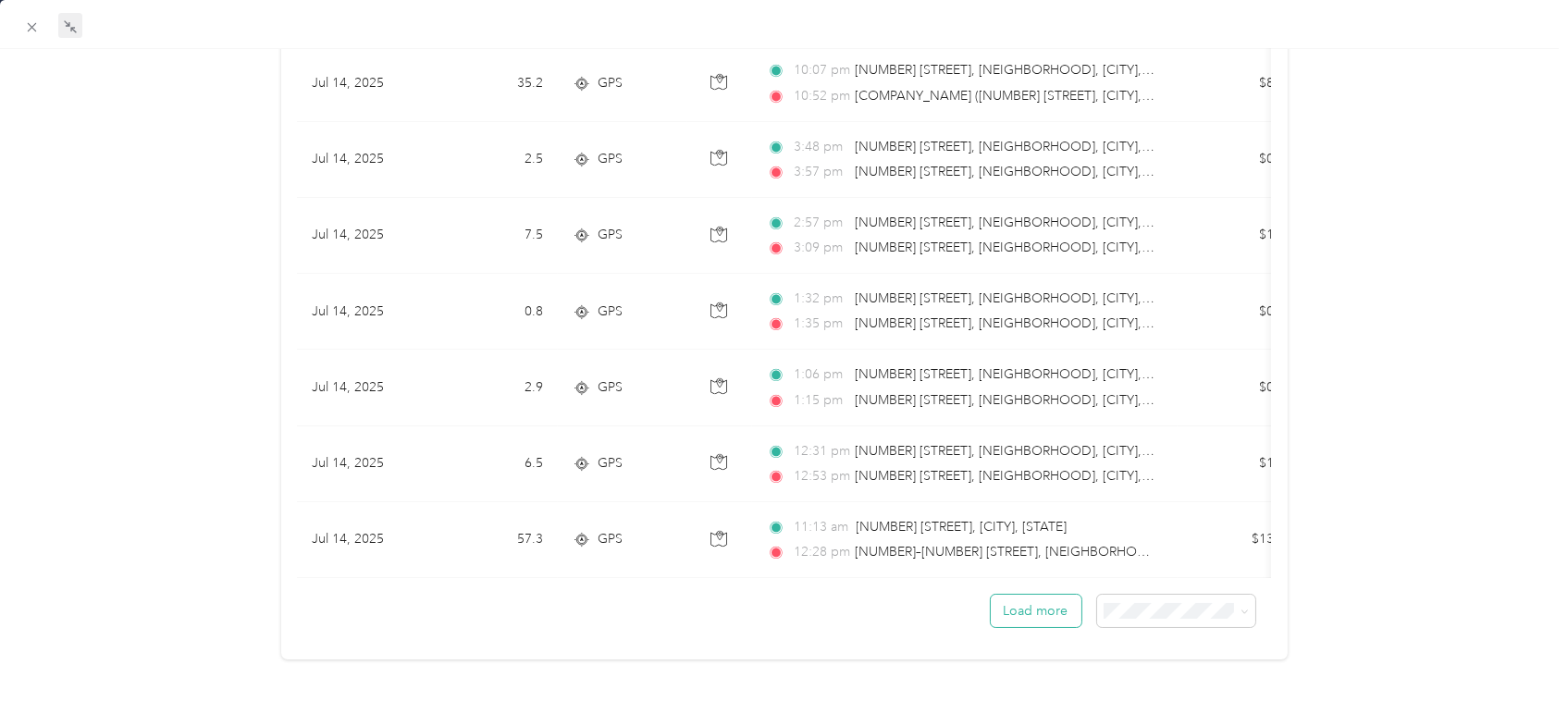 click on "Load more" at bounding box center [1036, 610] 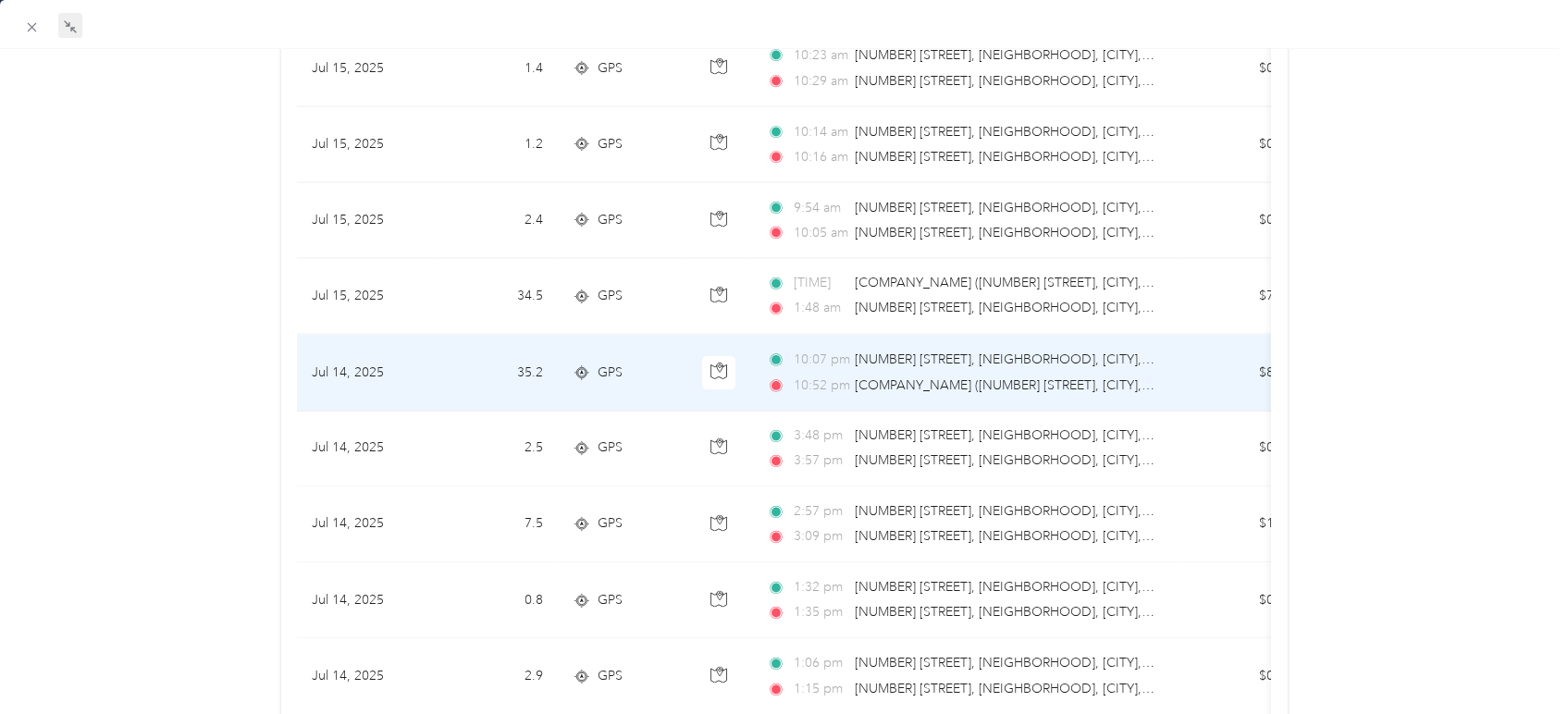 scroll, scrollTop: 7353, scrollLeft: 0, axis: vertical 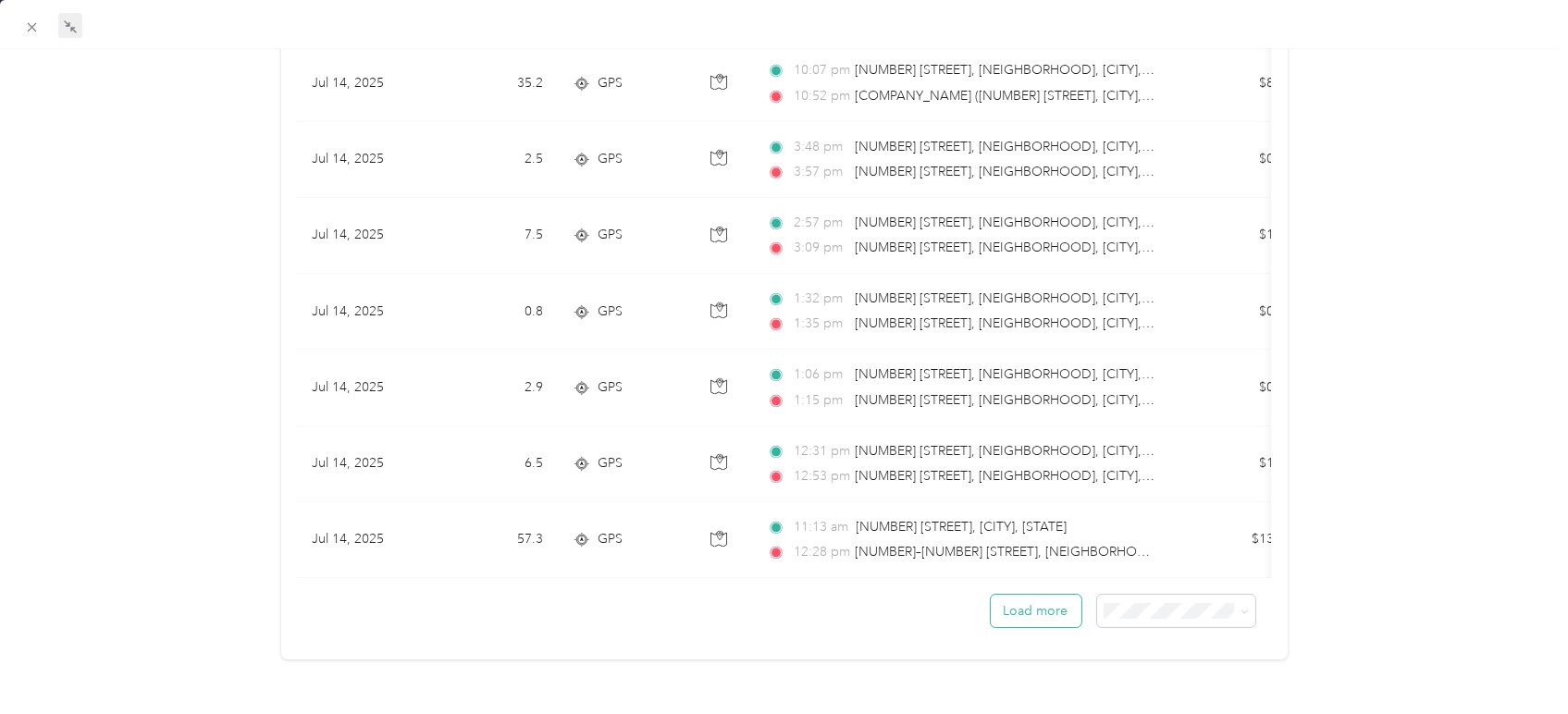 click on "Load more" at bounding box center [1036, 610] 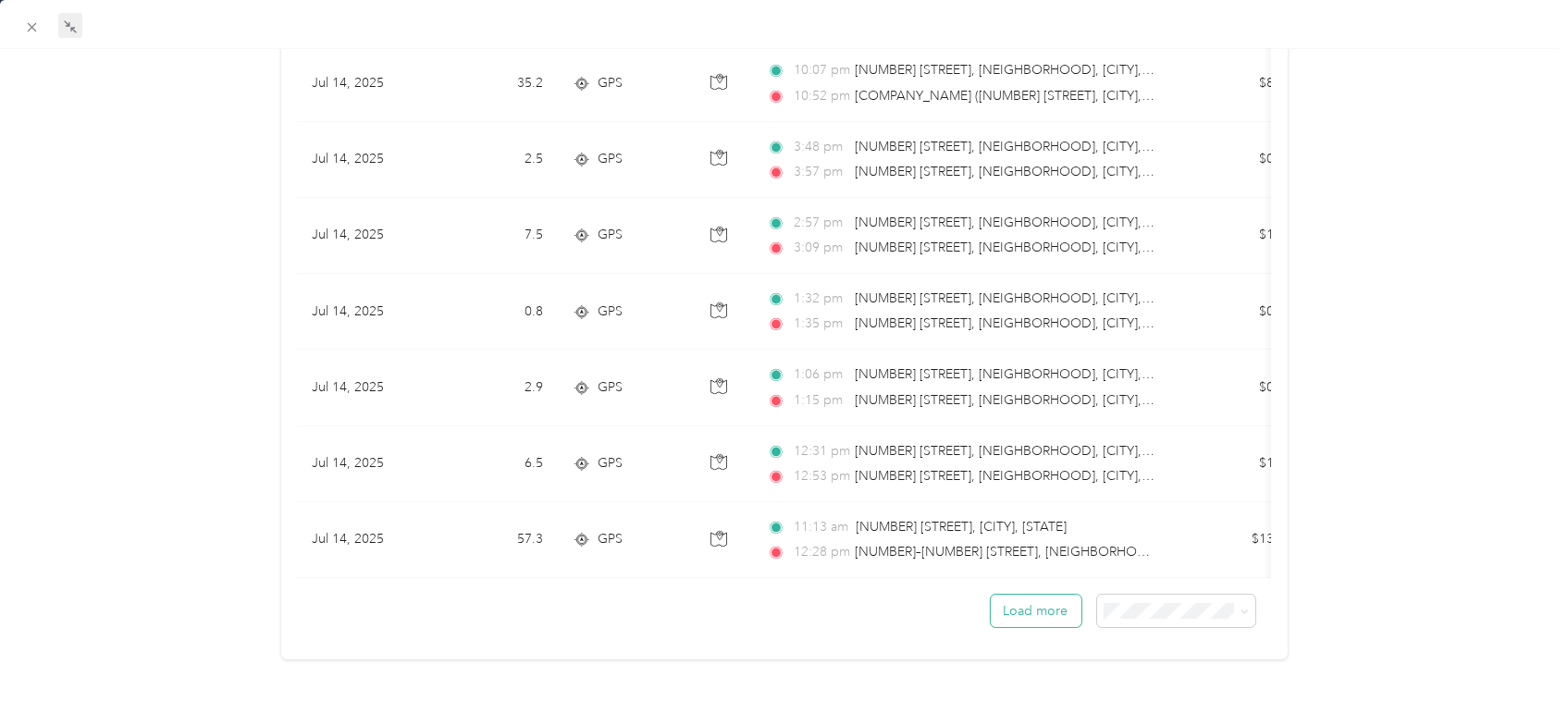 click on "Load more" at bounding box center [1036, 610] 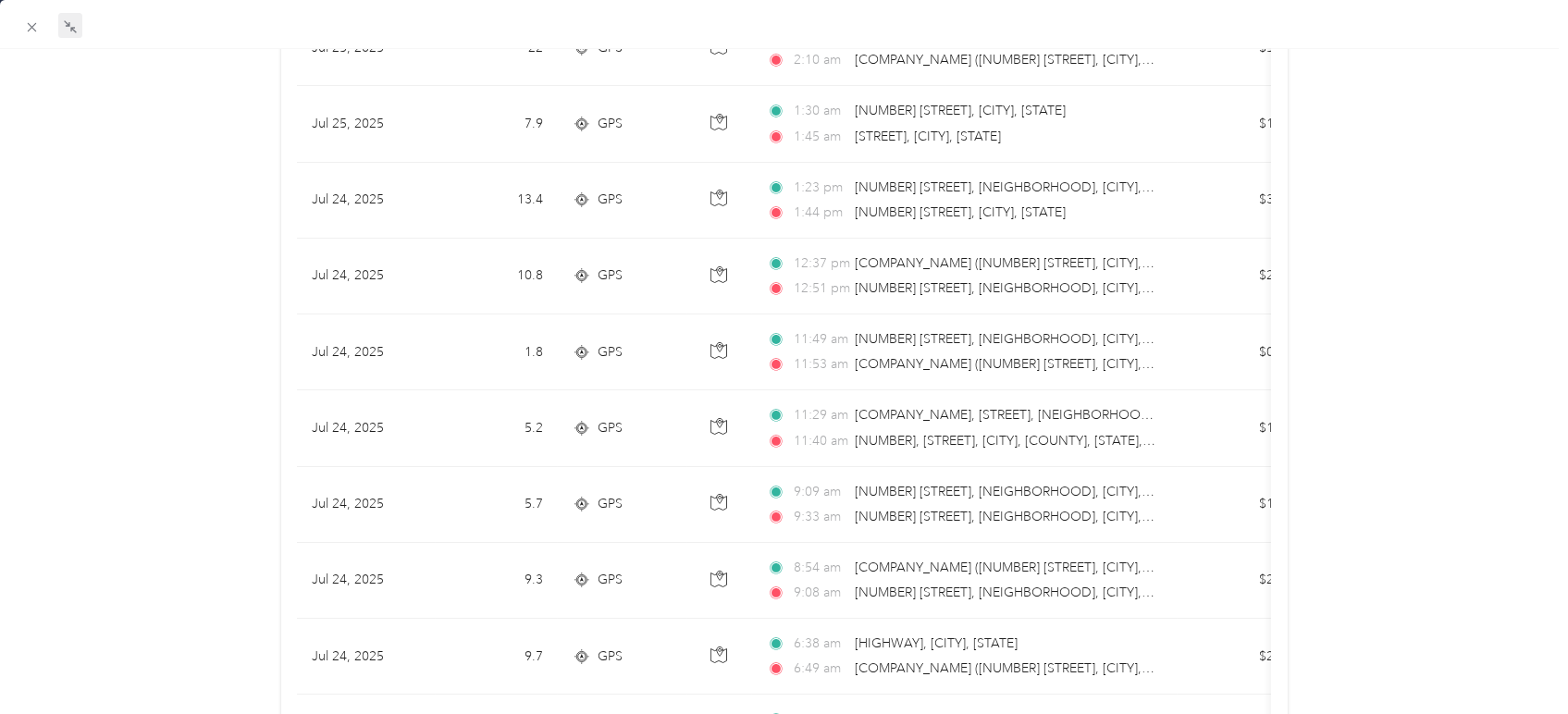 scroll, scrollTop: 1598, scrollLeft: 0, axis: vertical 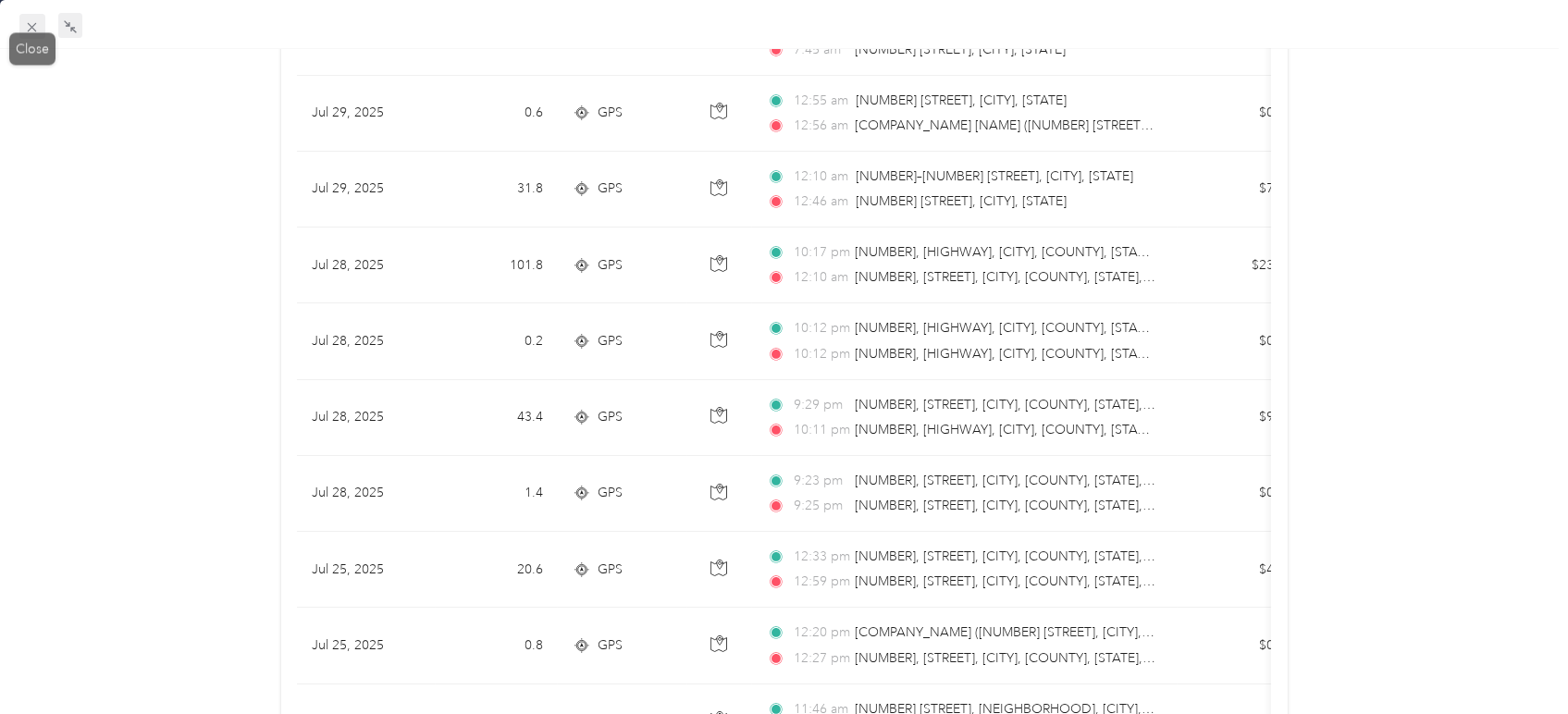 click 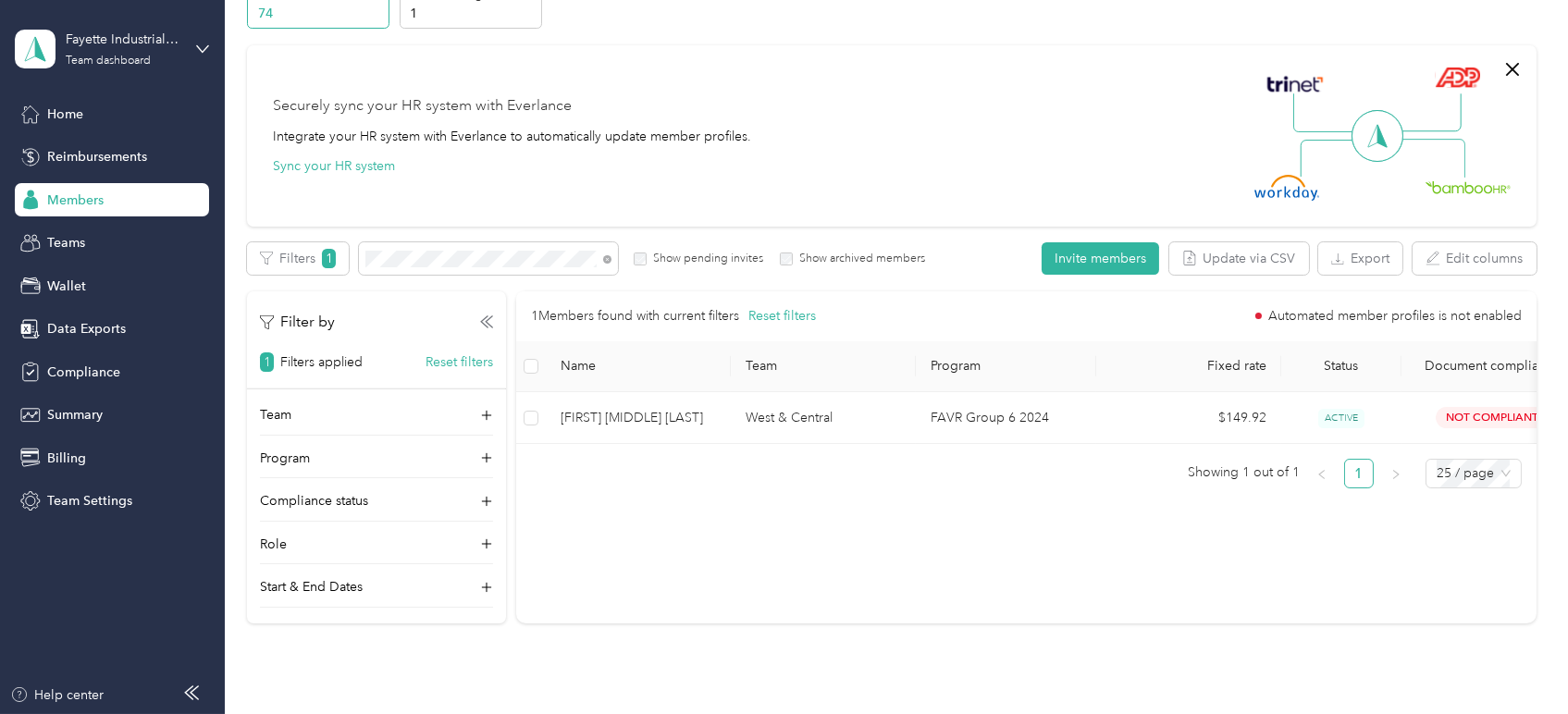 scroll, scrollTop: 227, scrollLeft: 0, axis: vertical 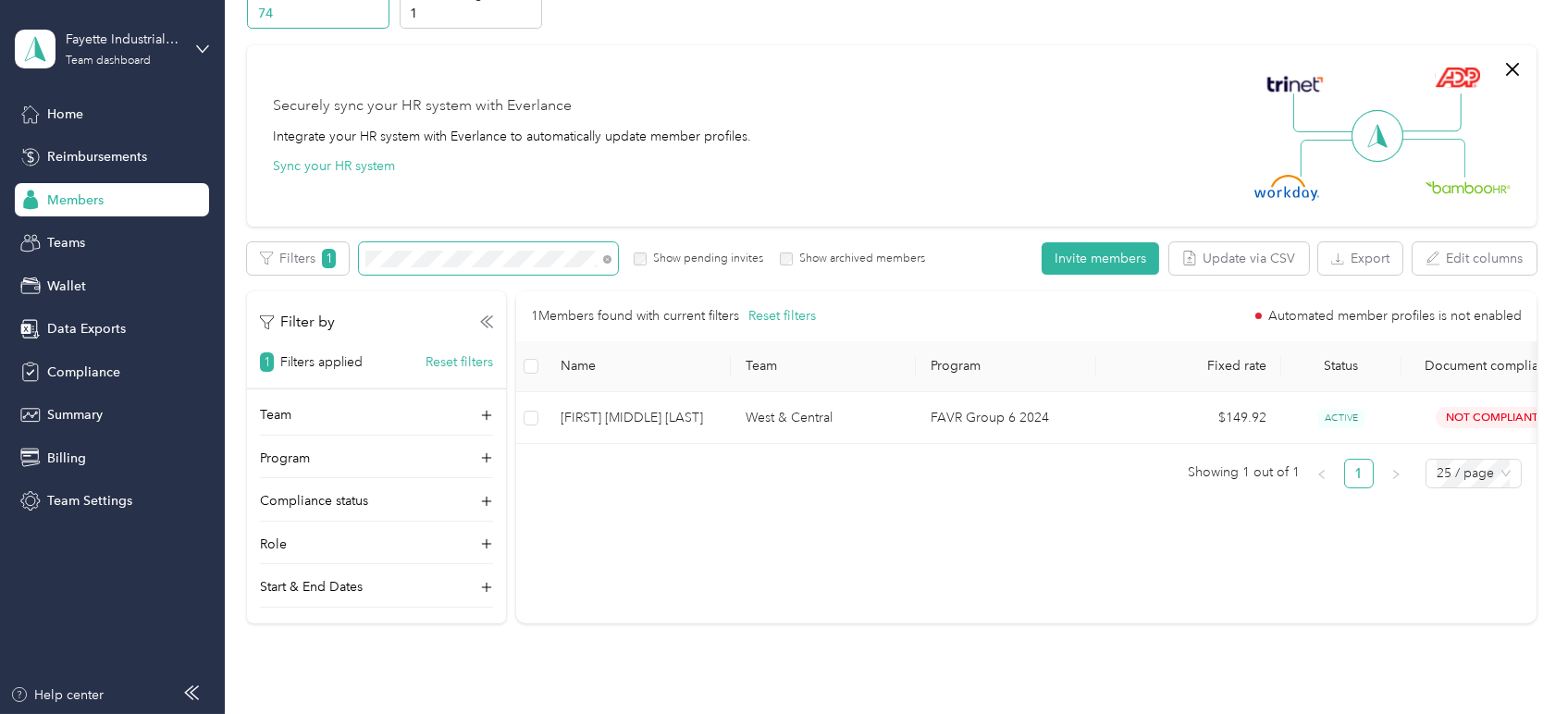 drag, startPoint x: 390, startPoint y: 247, endPoint x: 358, endPoint y: 250, distance: 32.140317 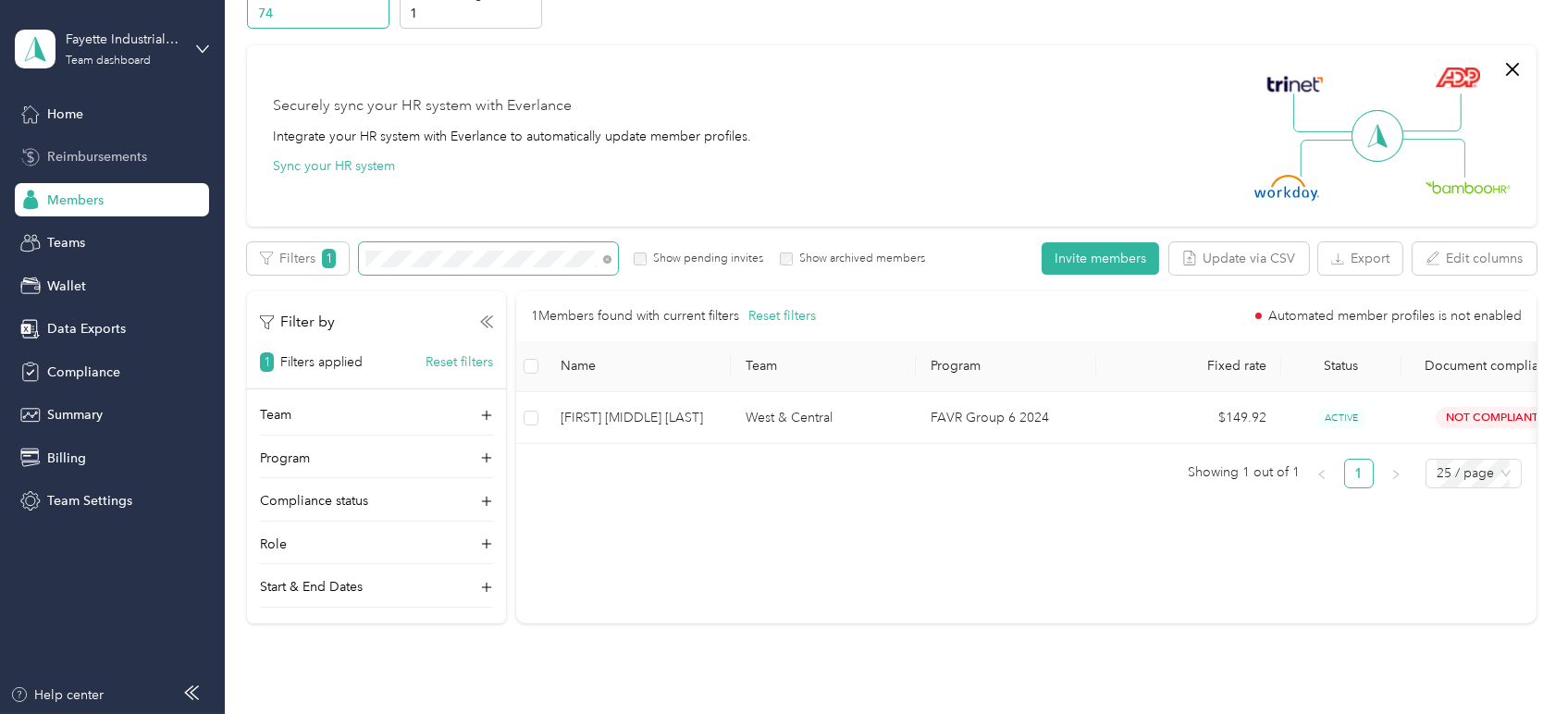 click on "Members found with current filters Reset filters   Automated member profiles is not enabled Name Team Program Fixed rate Status Document compliance Vehicle compliance                 [FIRST] [MIDDLE] [LAST]  [TEAM_NAME] [PROGRAM_NAME] [YEAR] $[AMOUNT] ACTIVE Not Compliant Not Compliant Showing 1 out of 1 1 25 / page" at bounding box center (779, 357) 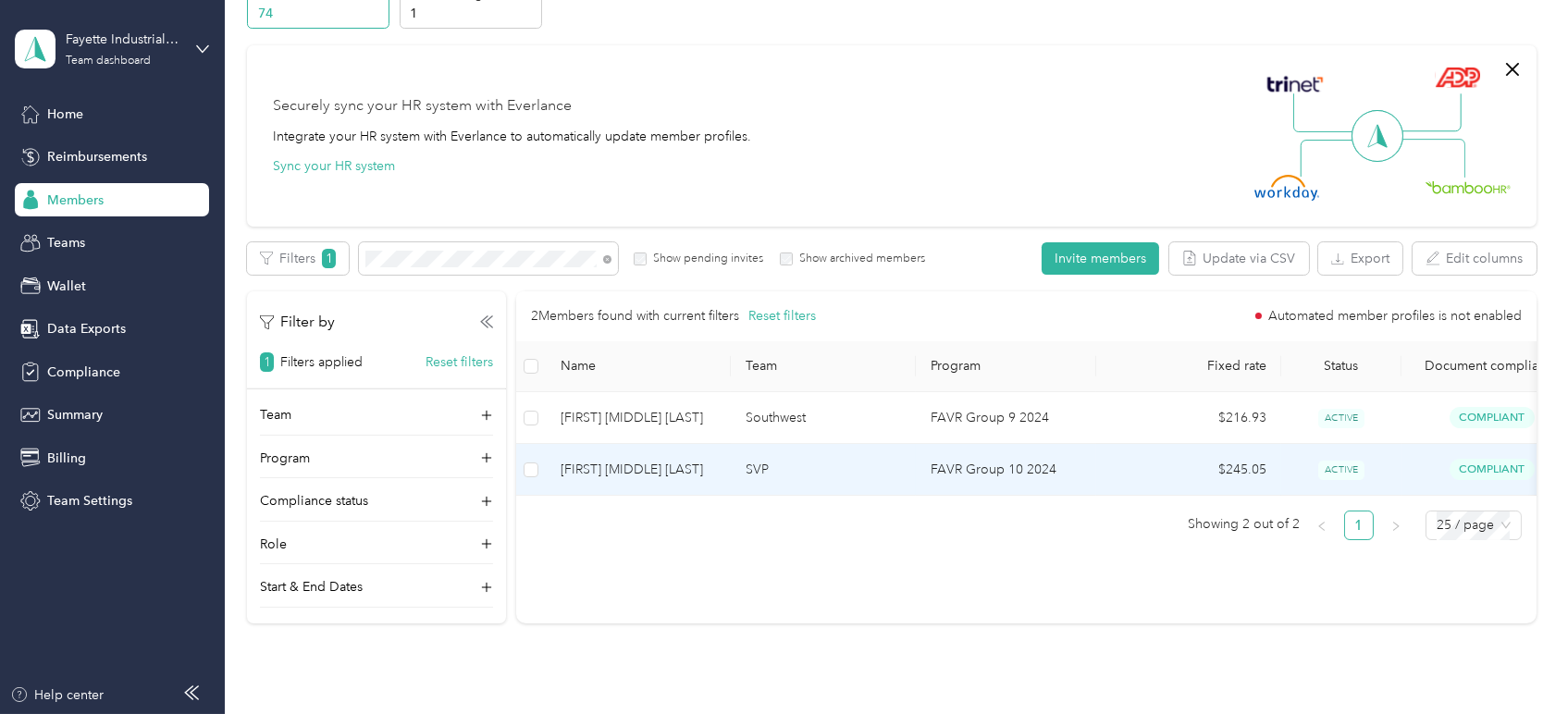 click on "[FIRST] [MIDDLE] [LAST]" at bounding box center (638, 470) 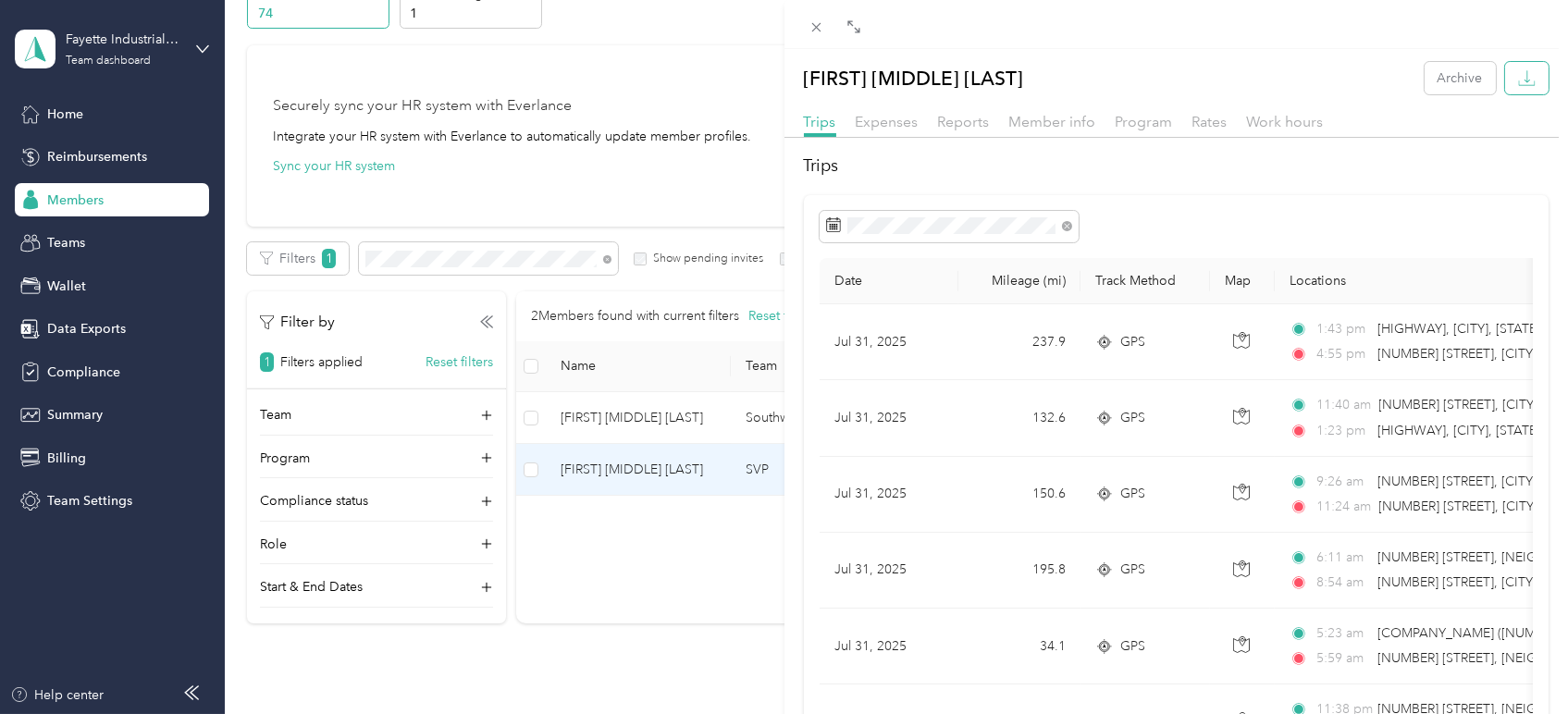 click 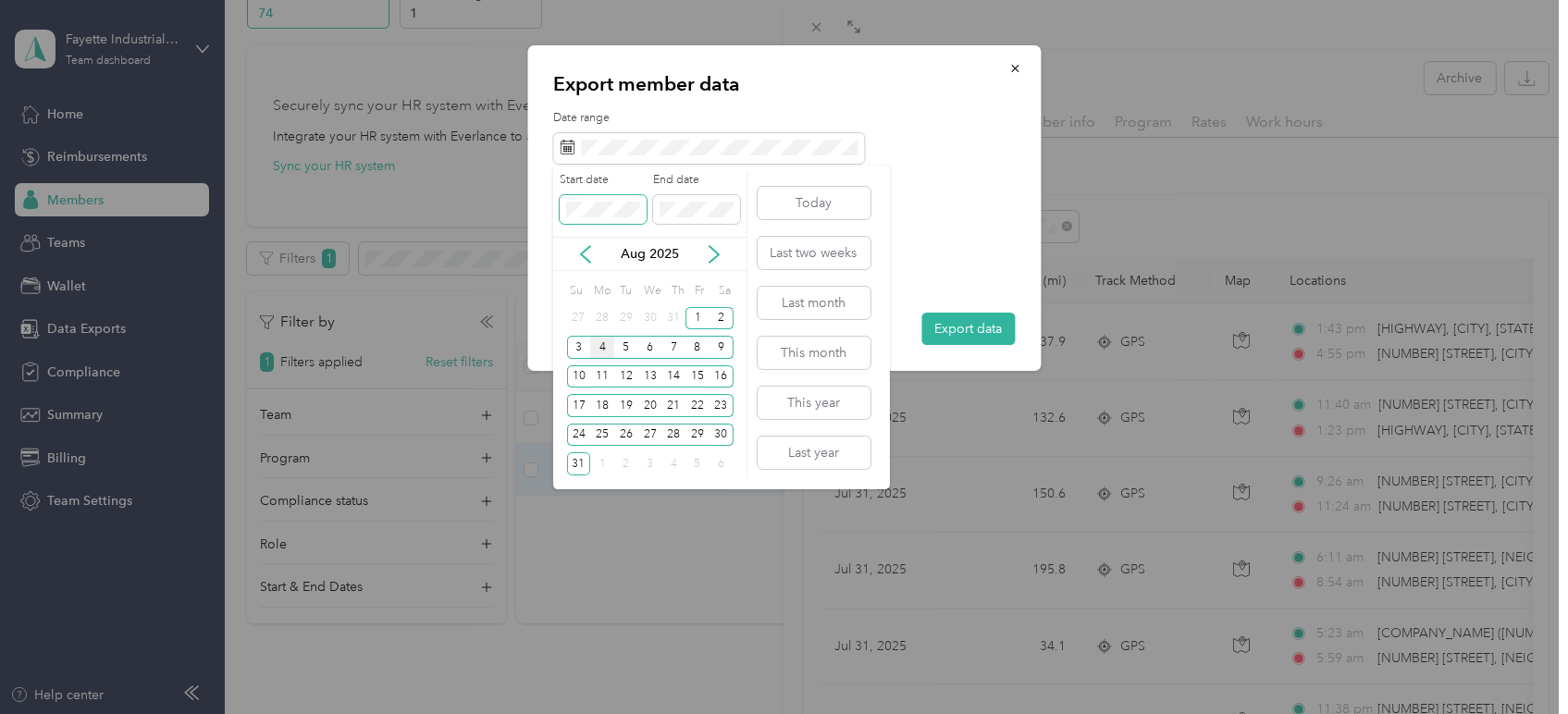 click at bounding box center [603, 210] 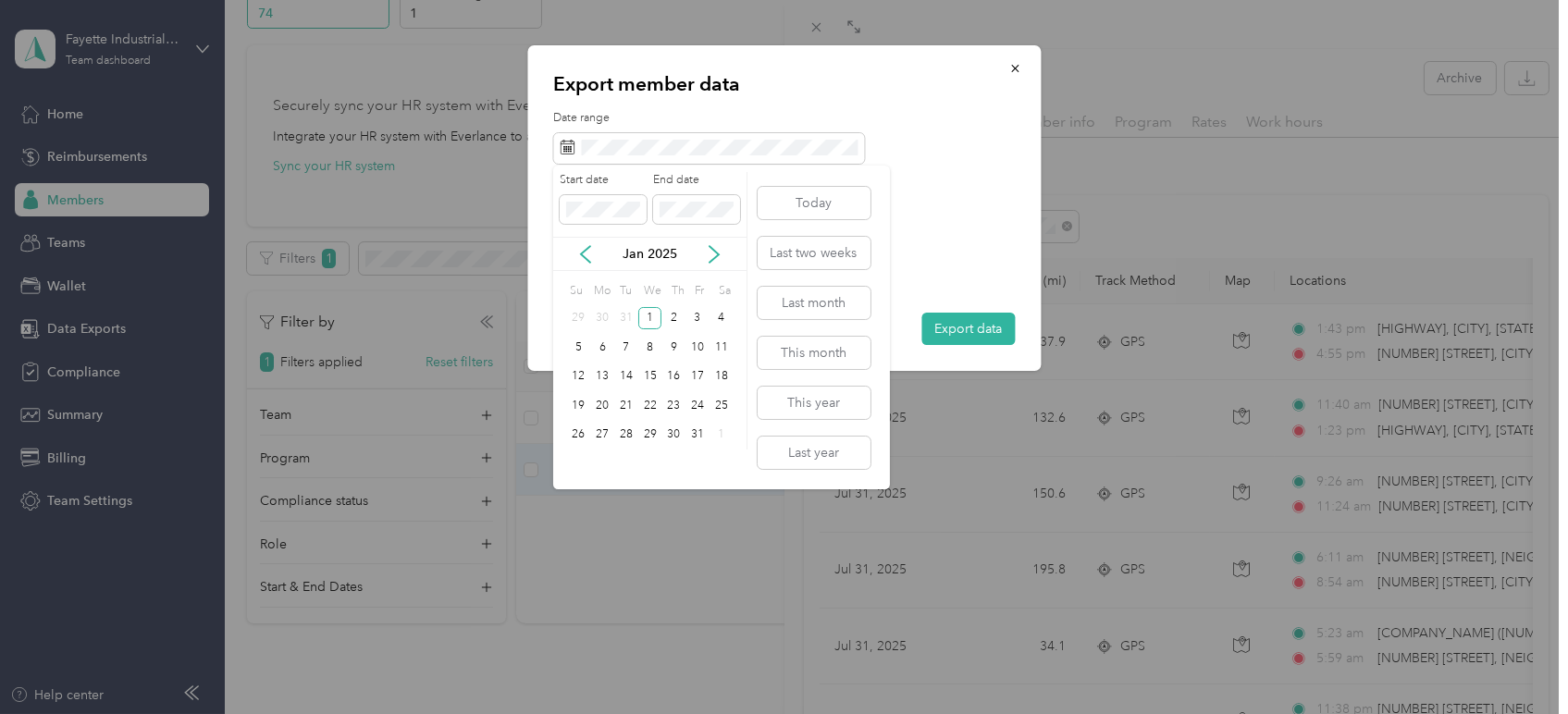 click on "End date" at bounding box center [697, 180] 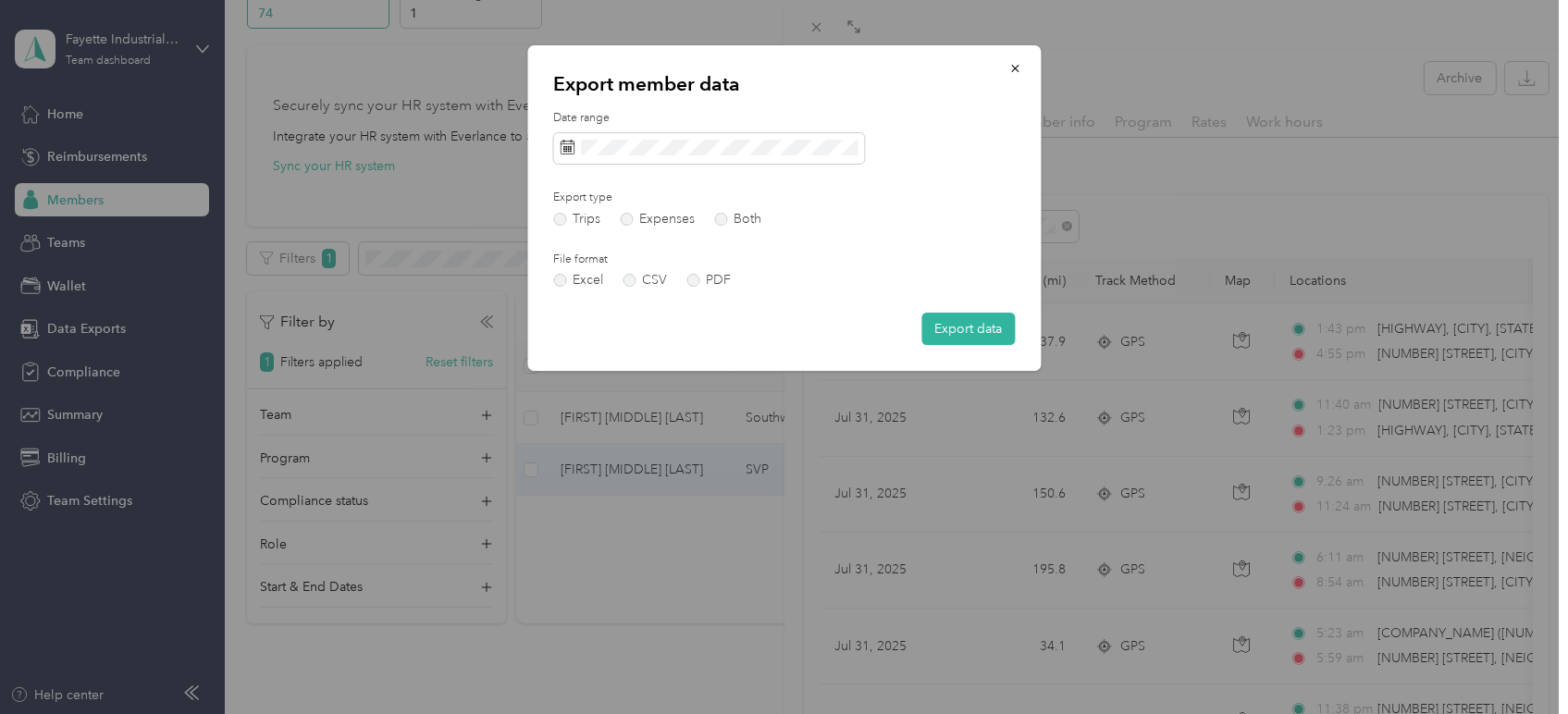 click at bounding box center [784, 149] 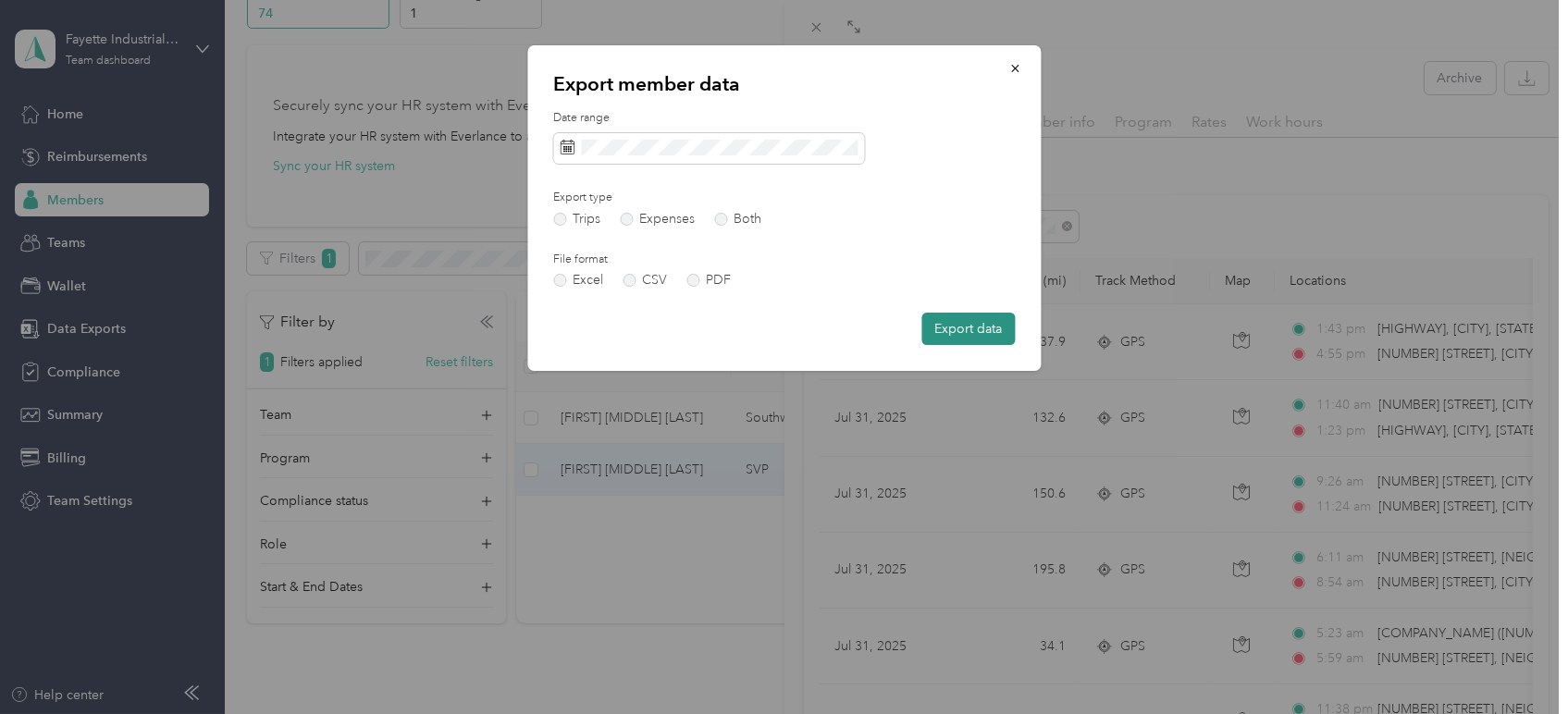 click on "Export data" at bounding box center [968, 328] 